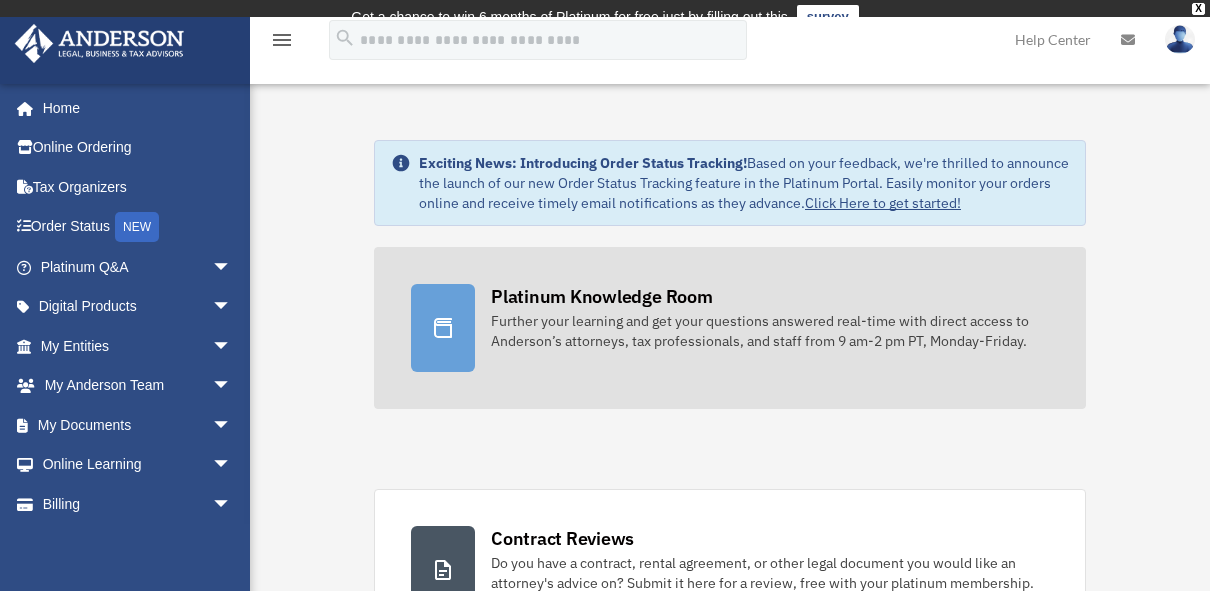scroll, scrollTop: 0, scrollLeft: 0, axis: both 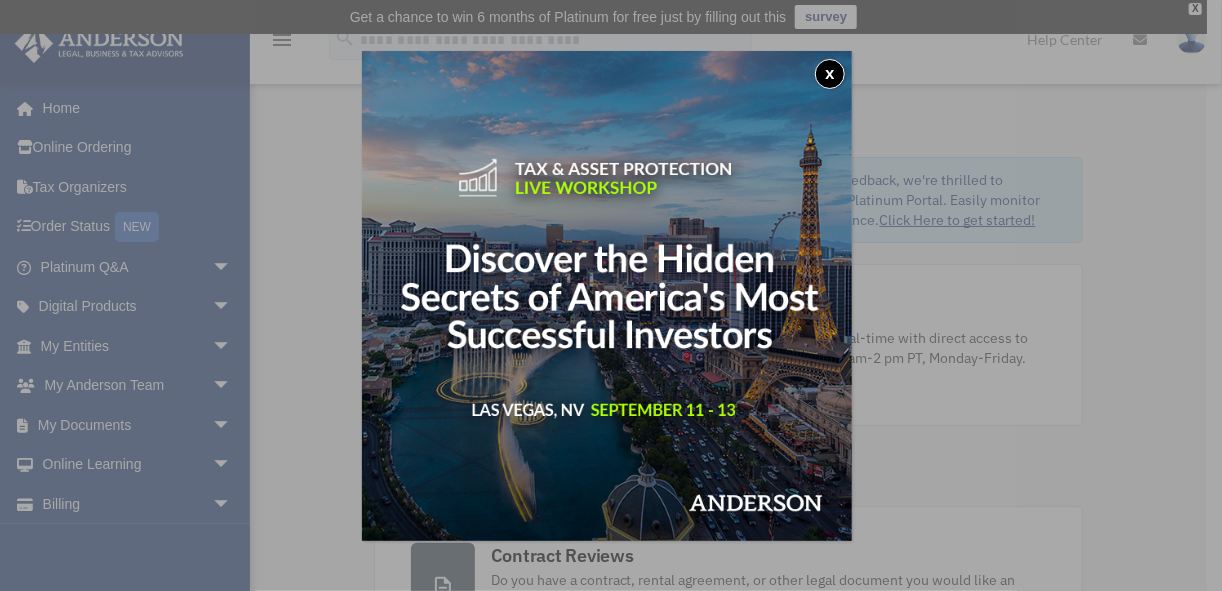 click on "x" at bounding box center (830, 74) 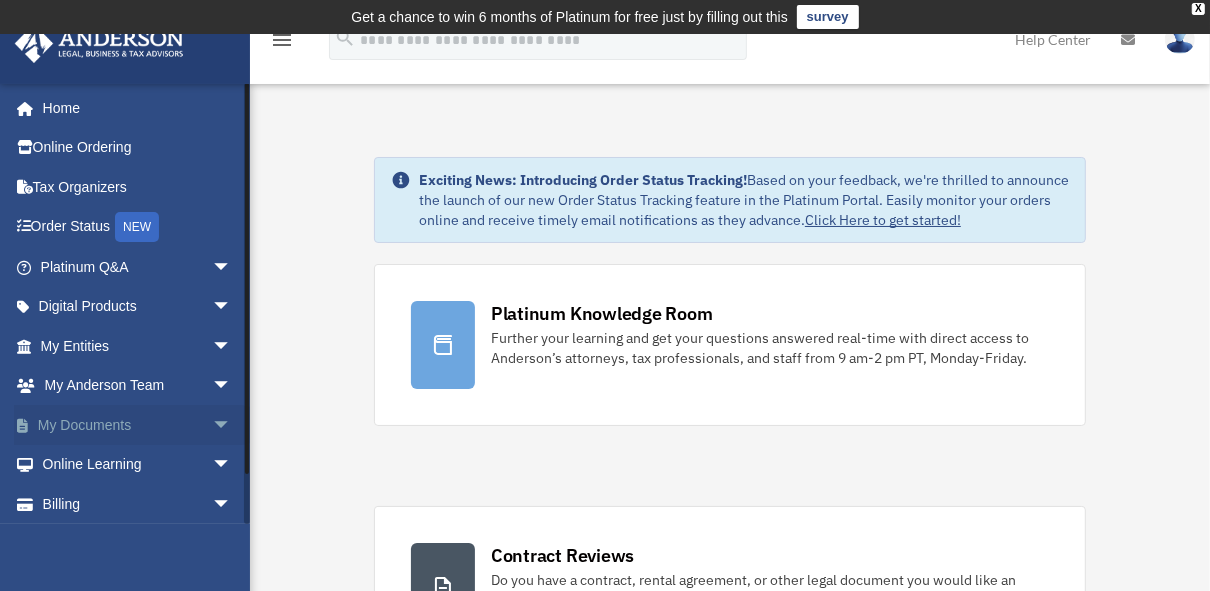 click on "arrow_drop_down" at bounding box center (232, 425) 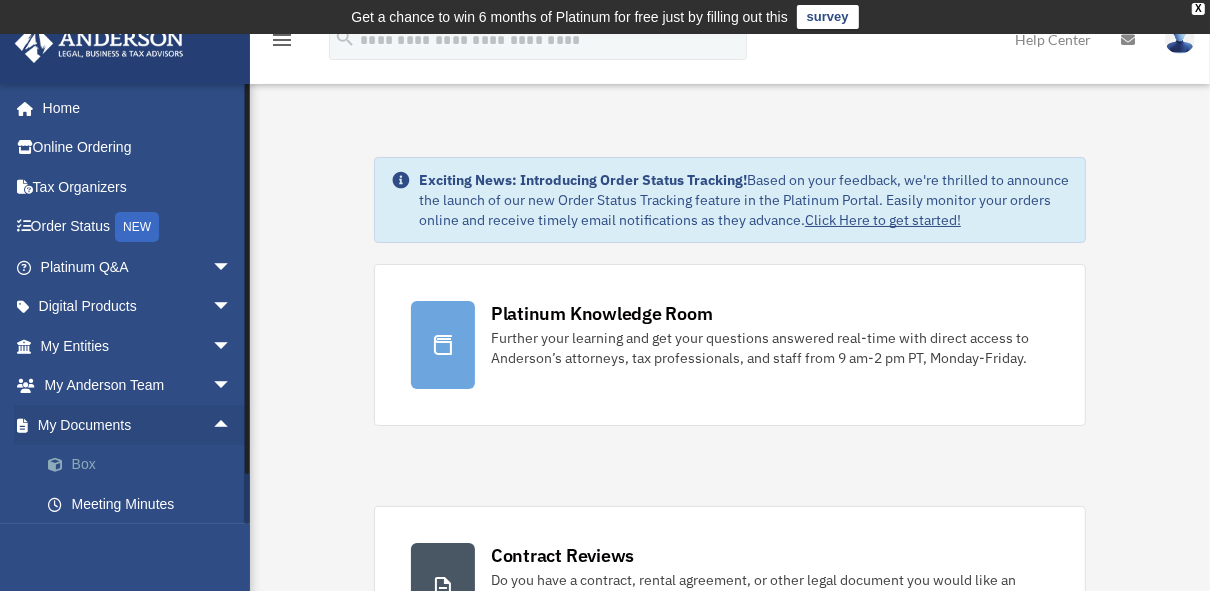 click on "Box" at bounding box center (145, 465) 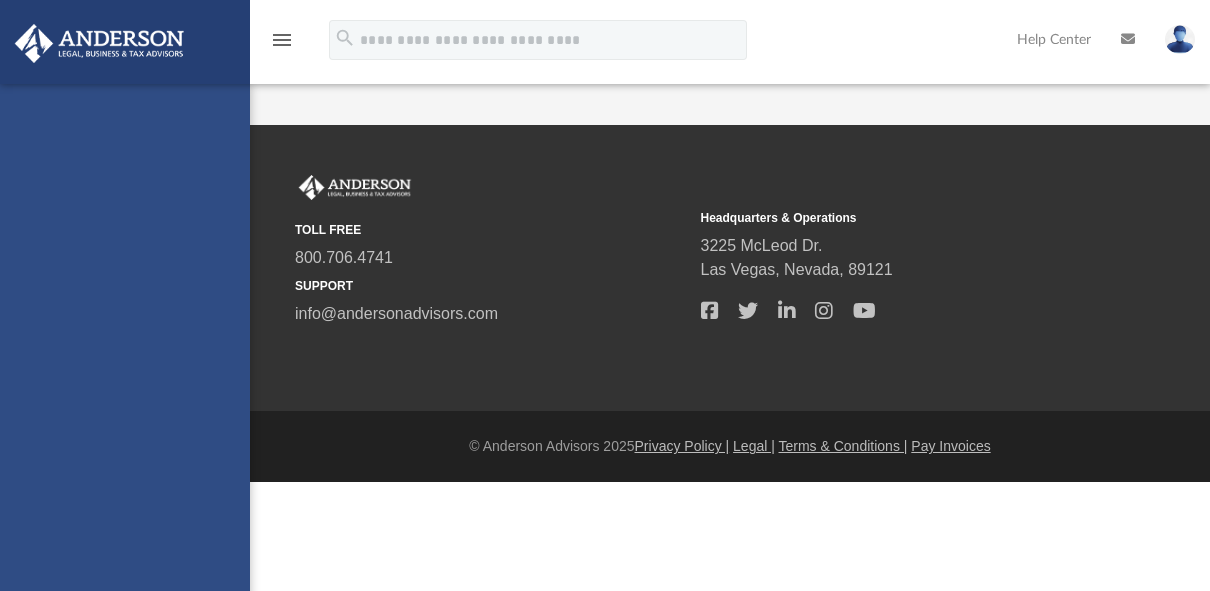scroll, scrollTop: 0, scrollLeft: 0, axis: both 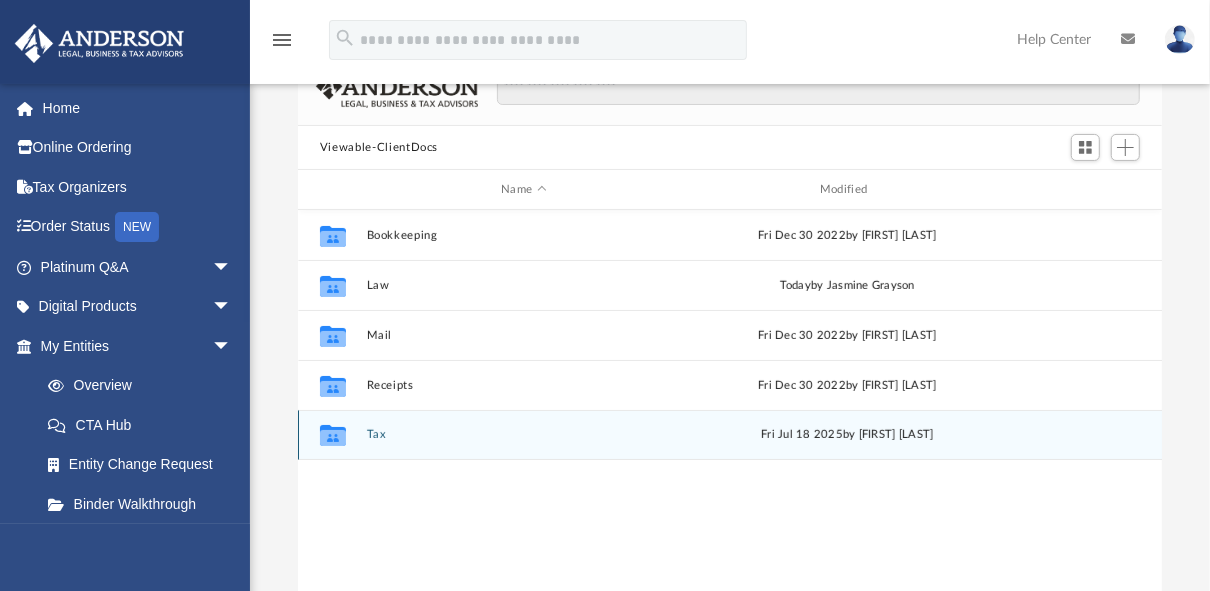 click 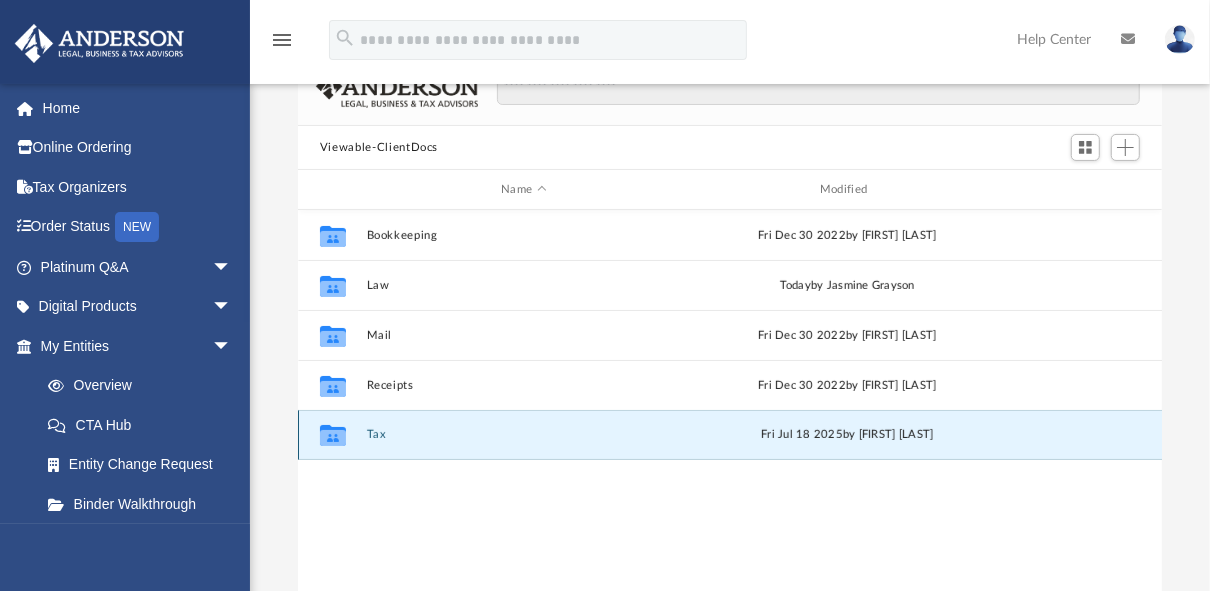 click on "Collaborated Folder" at bounding box center (333, 435) 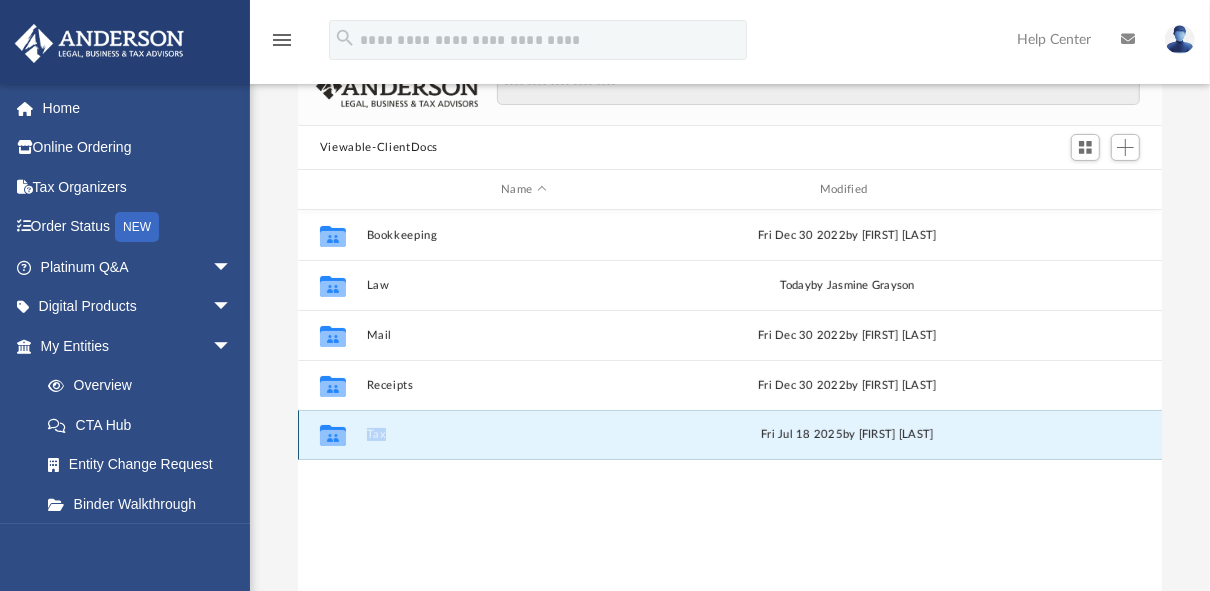 click on "Collaborated Folder" at bounding box center [333, 435] 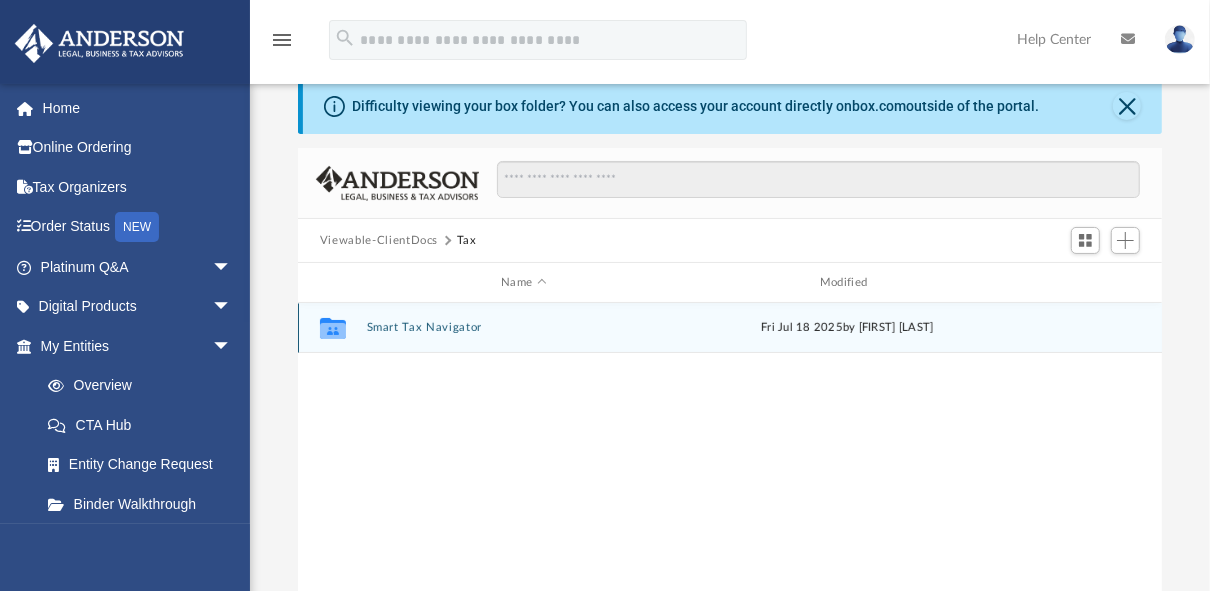 scroll, scrollTop: 0, scrollLeft: 0, axis: both 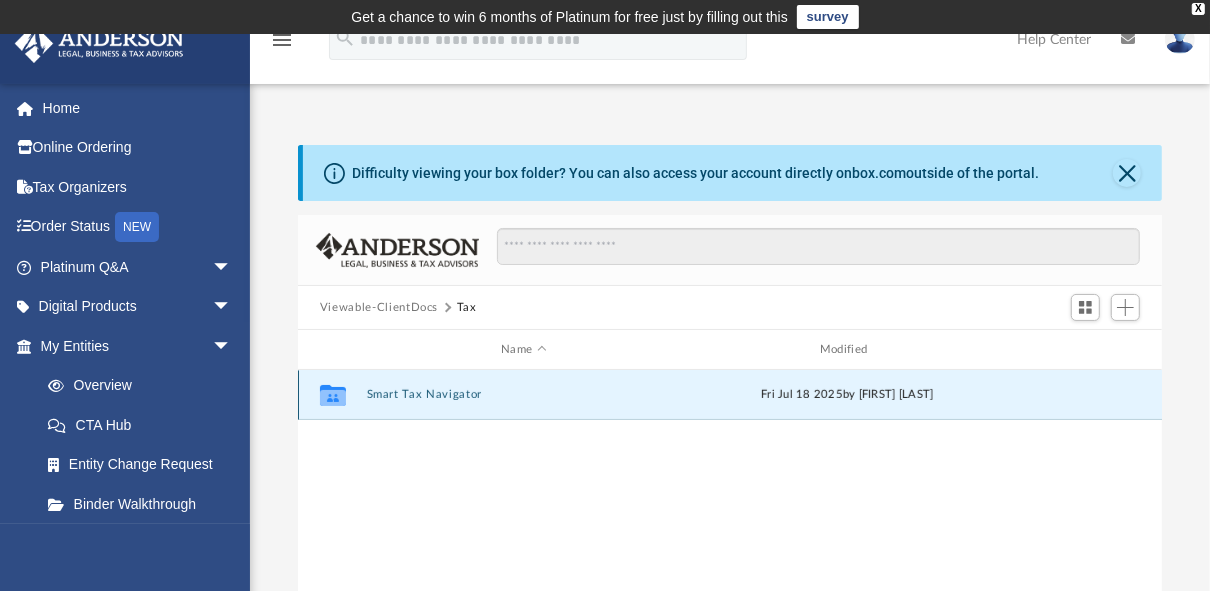 click on "Smart Tax Navigator" at bounding box center [524, 394] 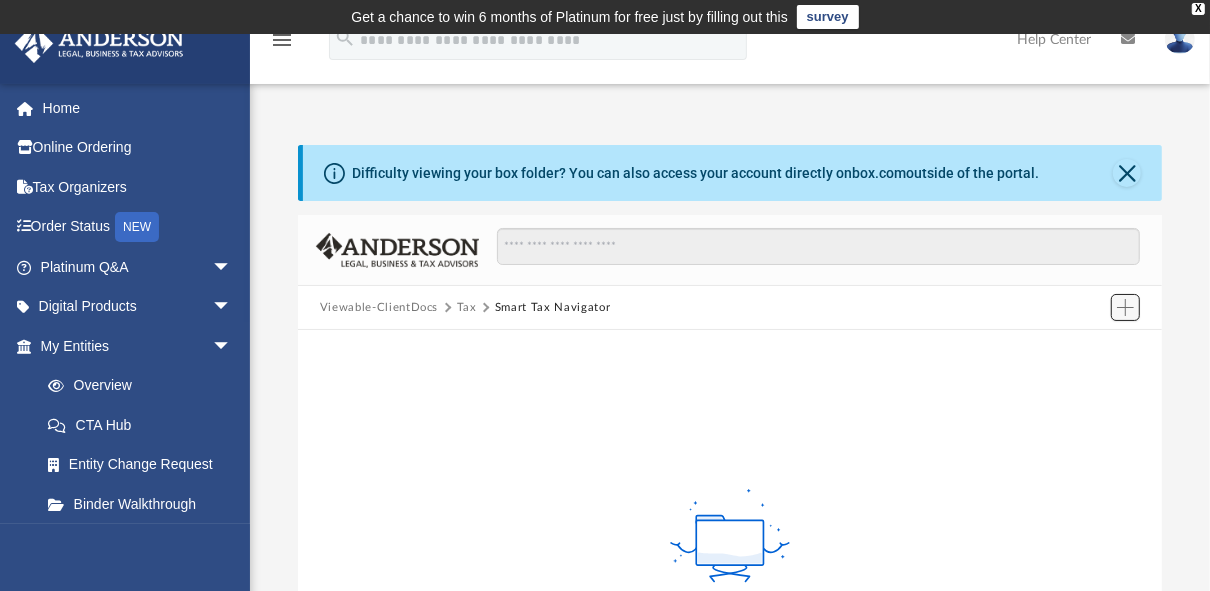 click at bounding box center [1125, 307] 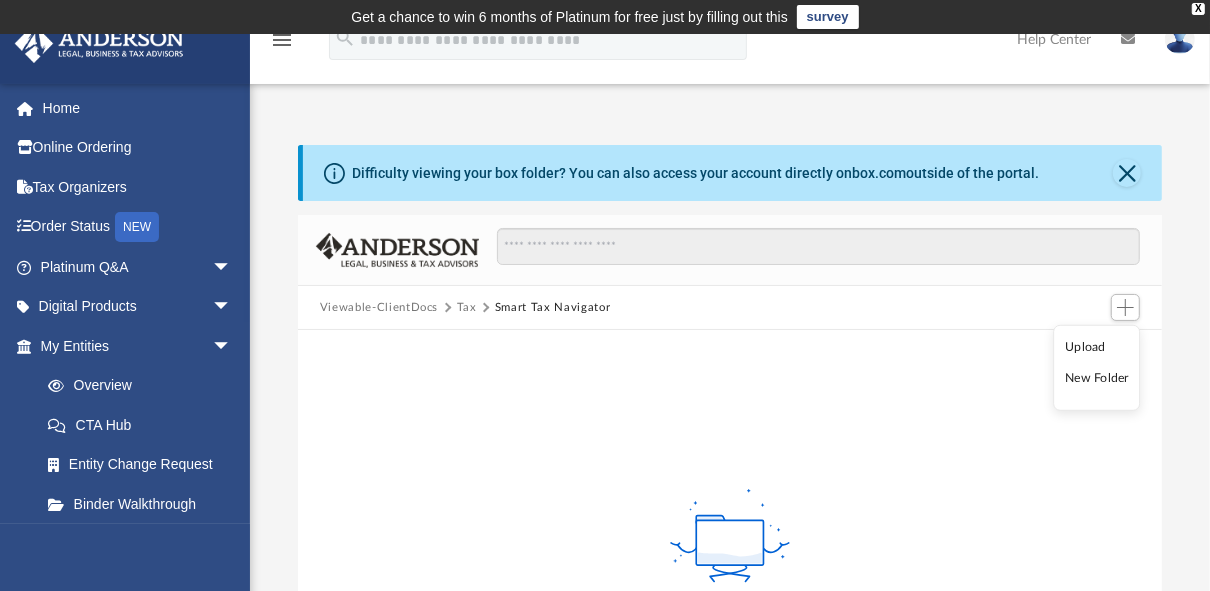 click on "Upload" at bounding box center (1097, 347) 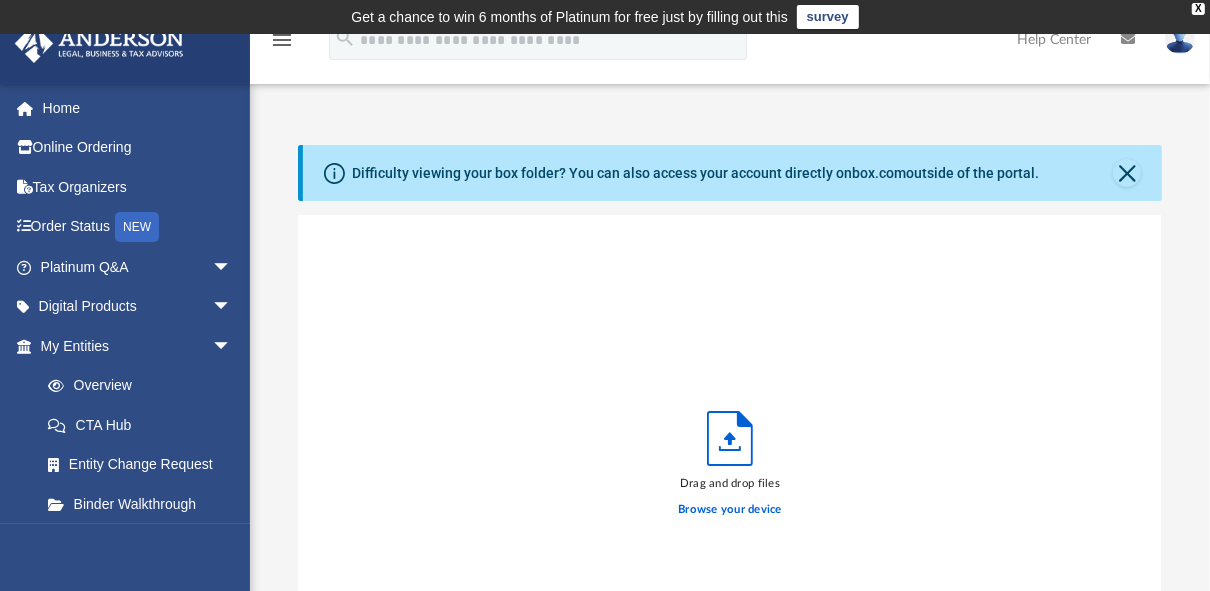scroll, scrollTop: 13, scrollLeft: 13, axis: both 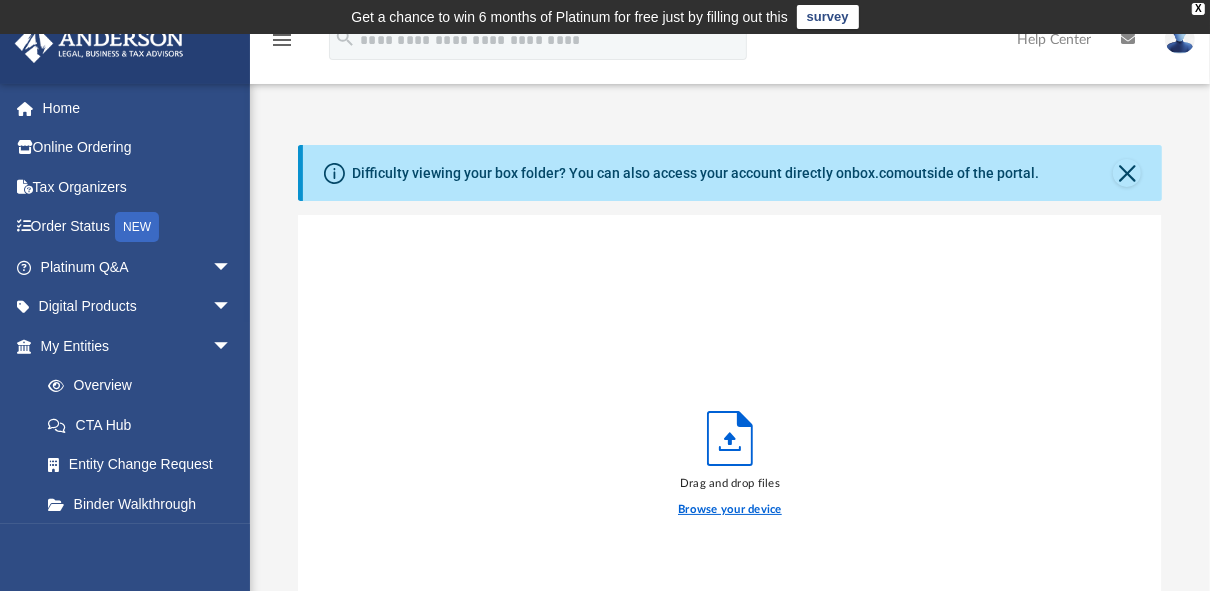 click on "Browse your device" at bounding box center [730, 510] 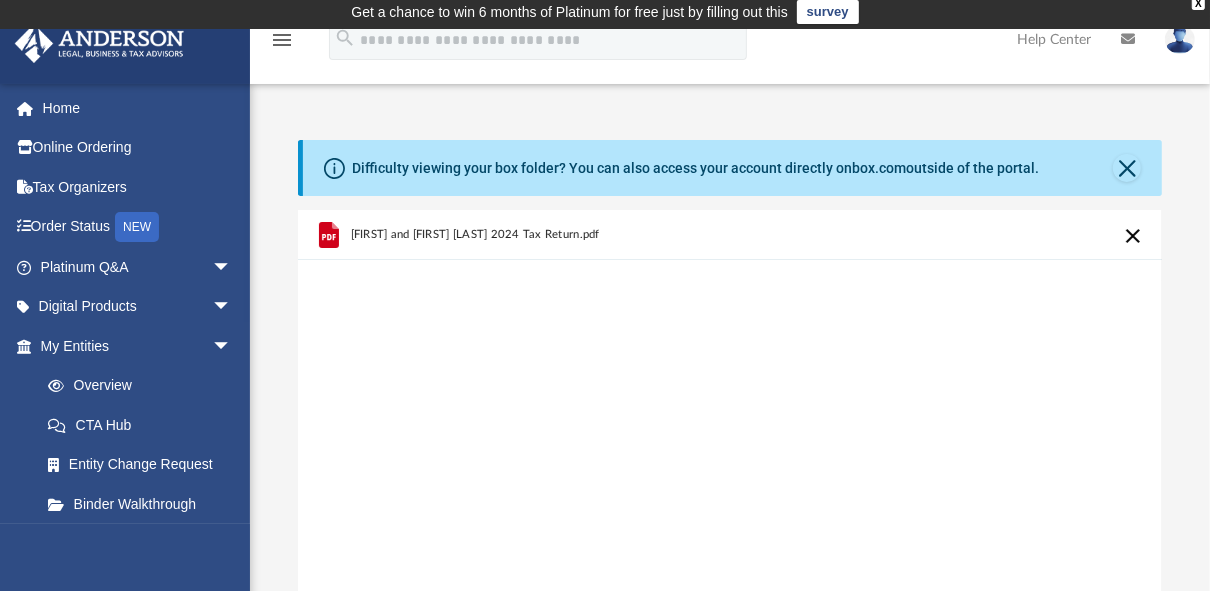 scroll, scrollTop: 320, scrollLeft: 0, axis: vertical 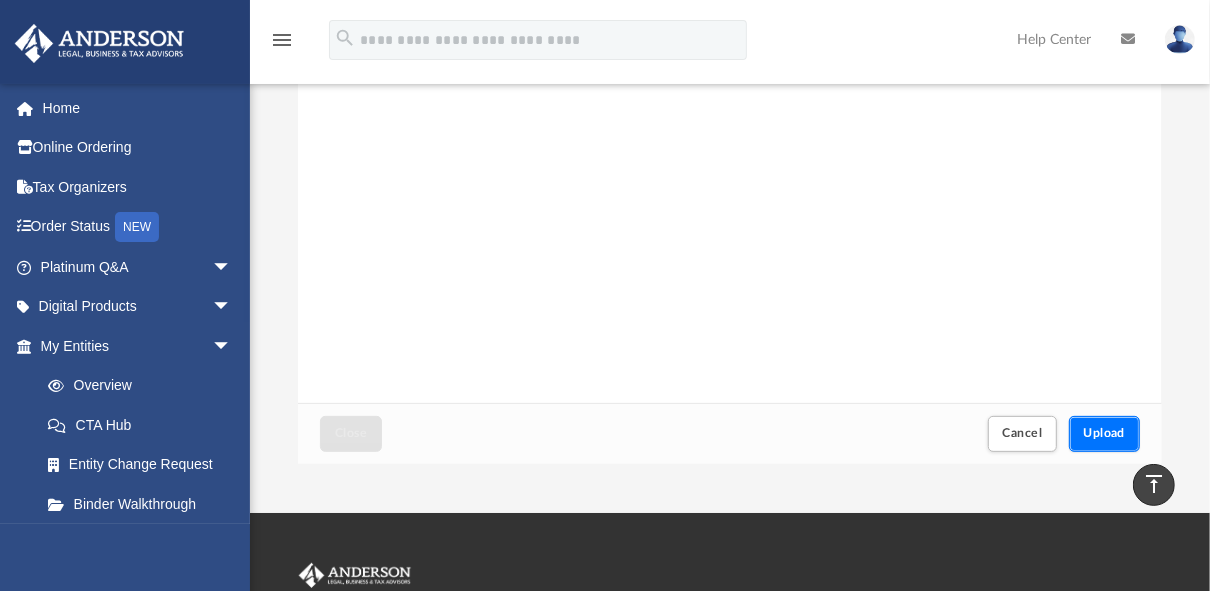 click on "Upload" at bounding box center [1105, 433] 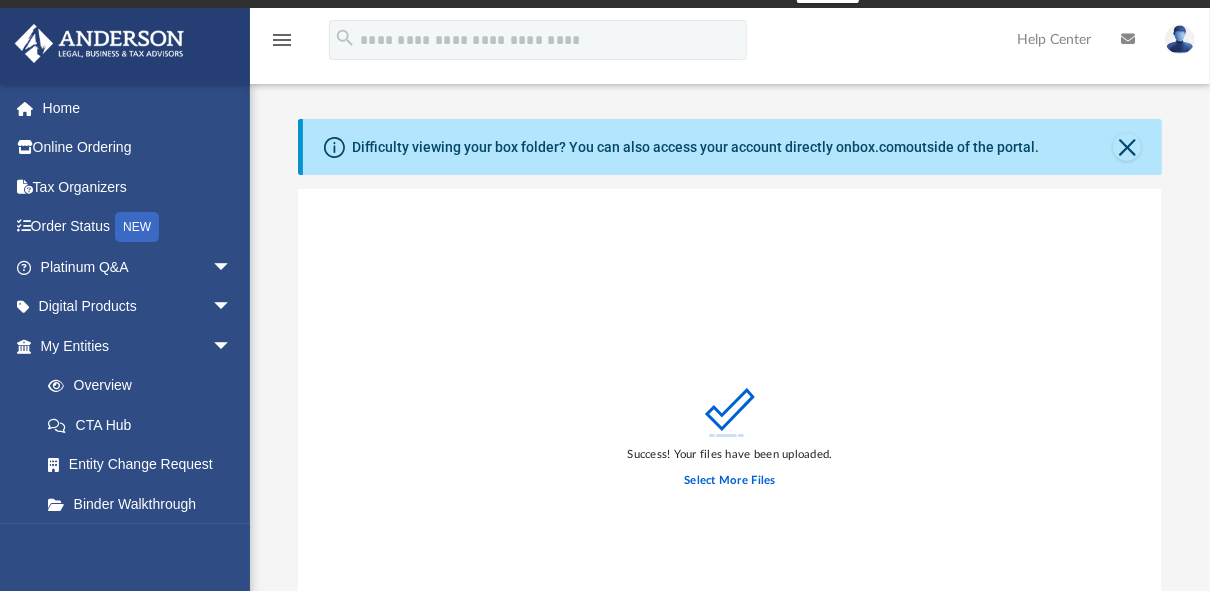 scroll, scrollTop: 0, scrollLeft: 0, axis: both 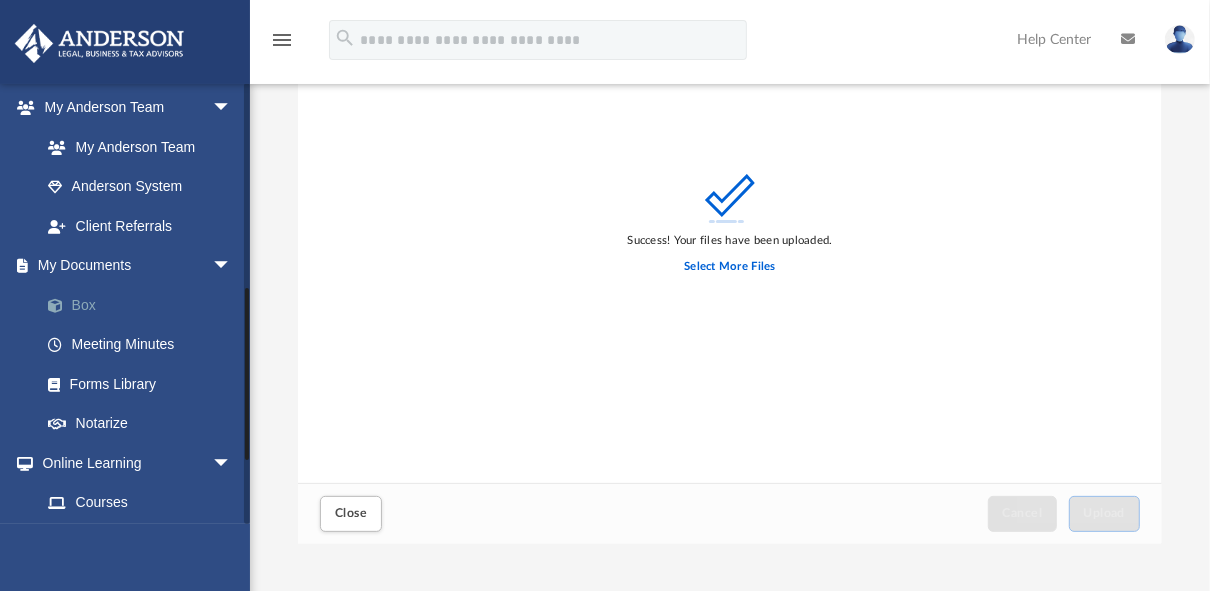 click on "Box" at bounding box center [145, 305] 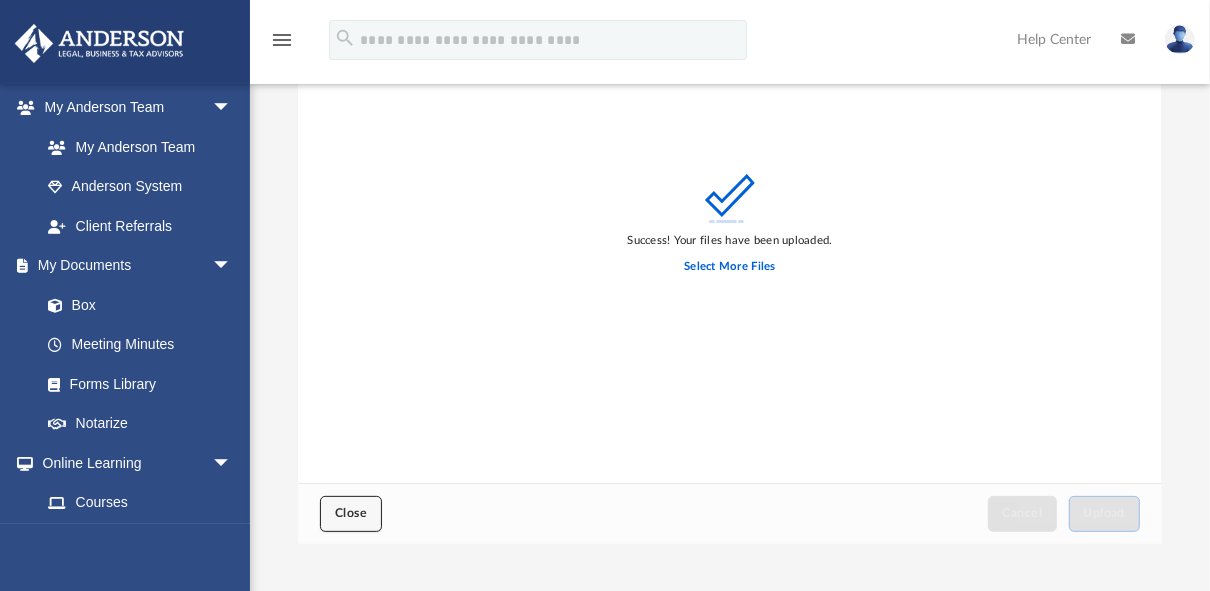 click on "Close" at bounding box center [351, 513] 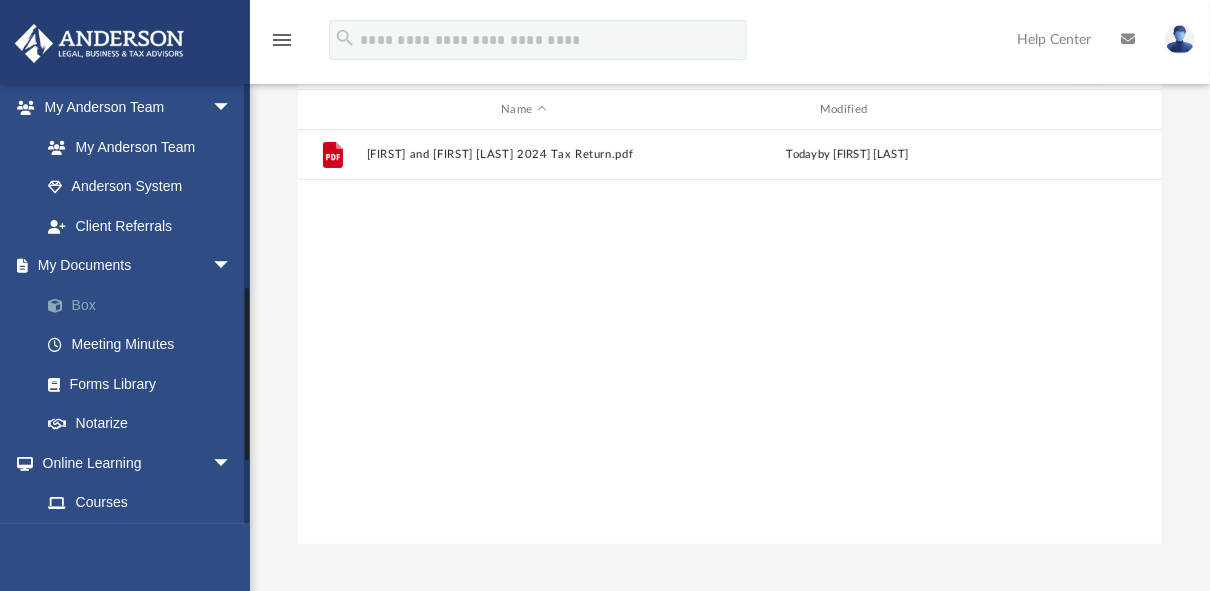 scroll, scrollTop: 14, scrollLeft: 13, axis: both 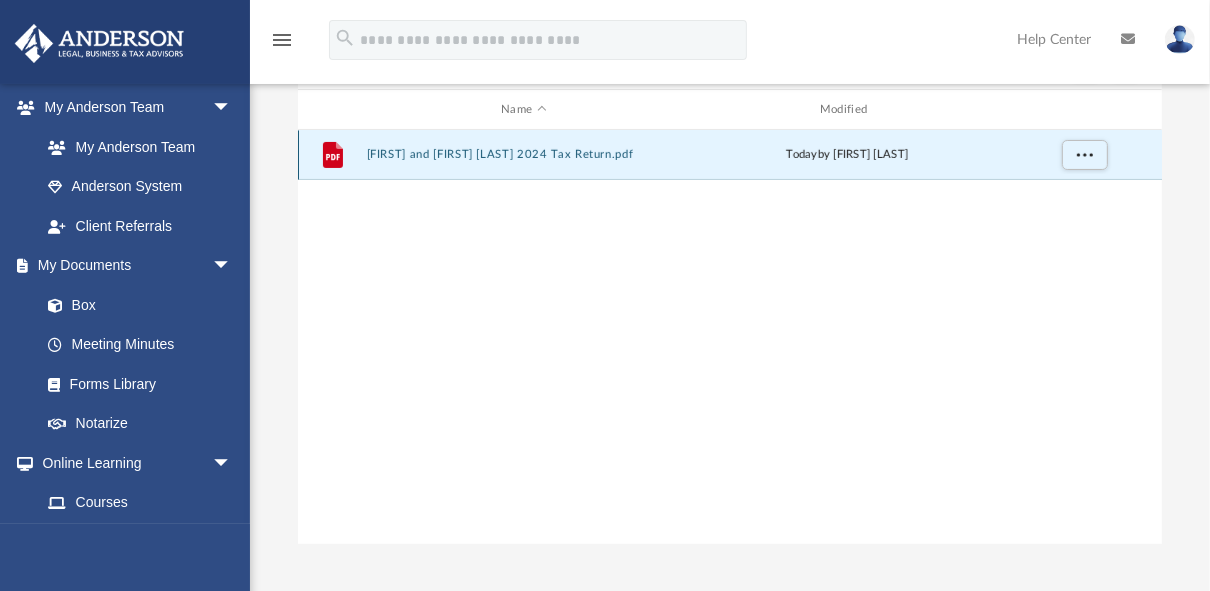 click on "AUGUSTIN and TRACEY A MONCADA 2024 Tax Return.pdf" at bounding box center (524, 154) 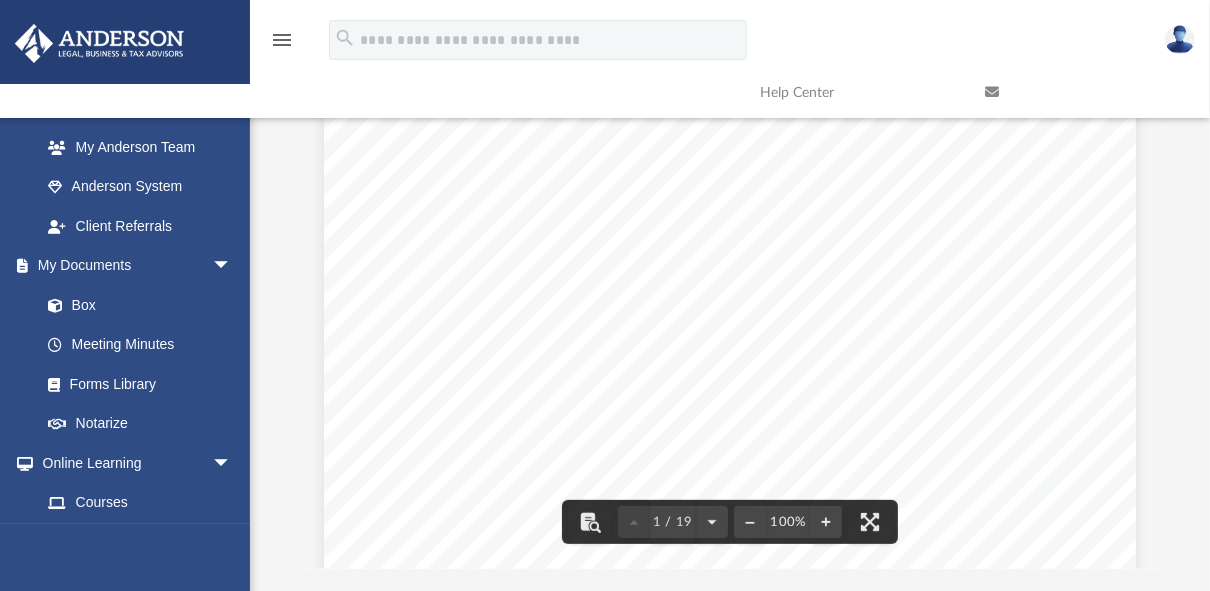 scroll, scrollTop: 0, scrollLeft: 0, axis: both 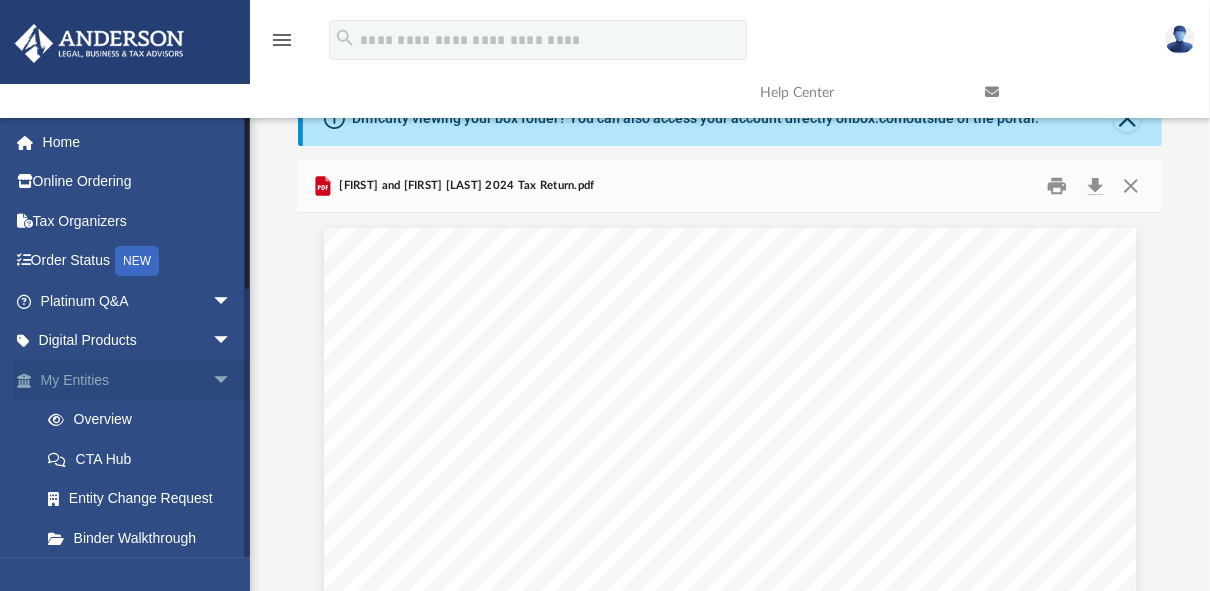 click on "My Entities arrow_drop_down" at bounding box center (138, 380) 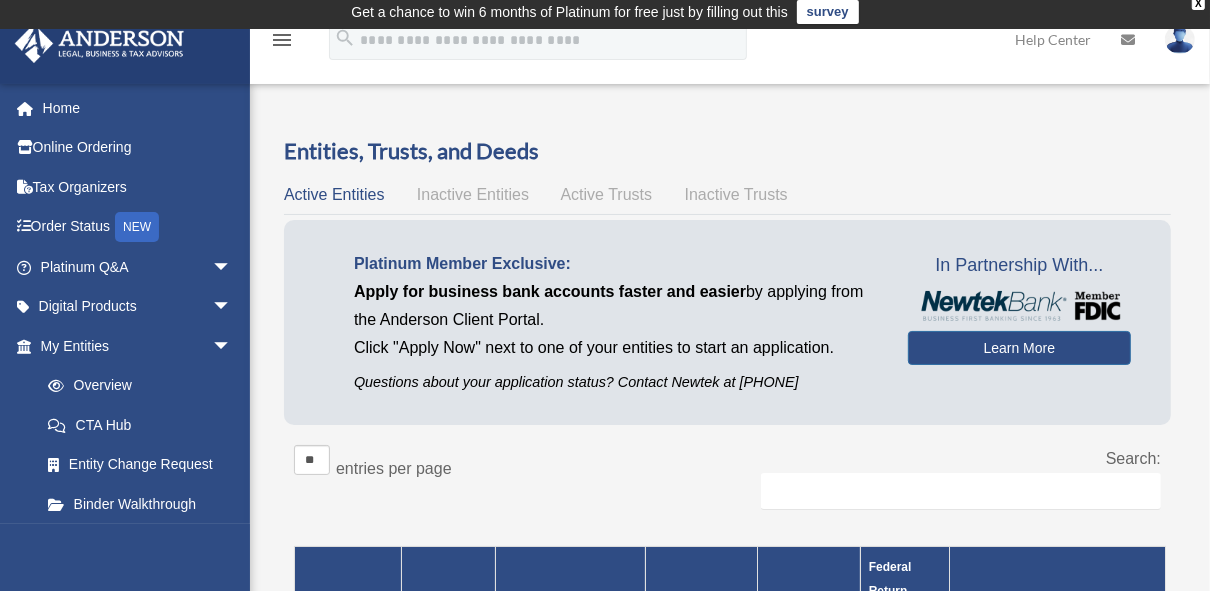 scroll, scrollTop: 0, scrollLeft: 0, axis: both 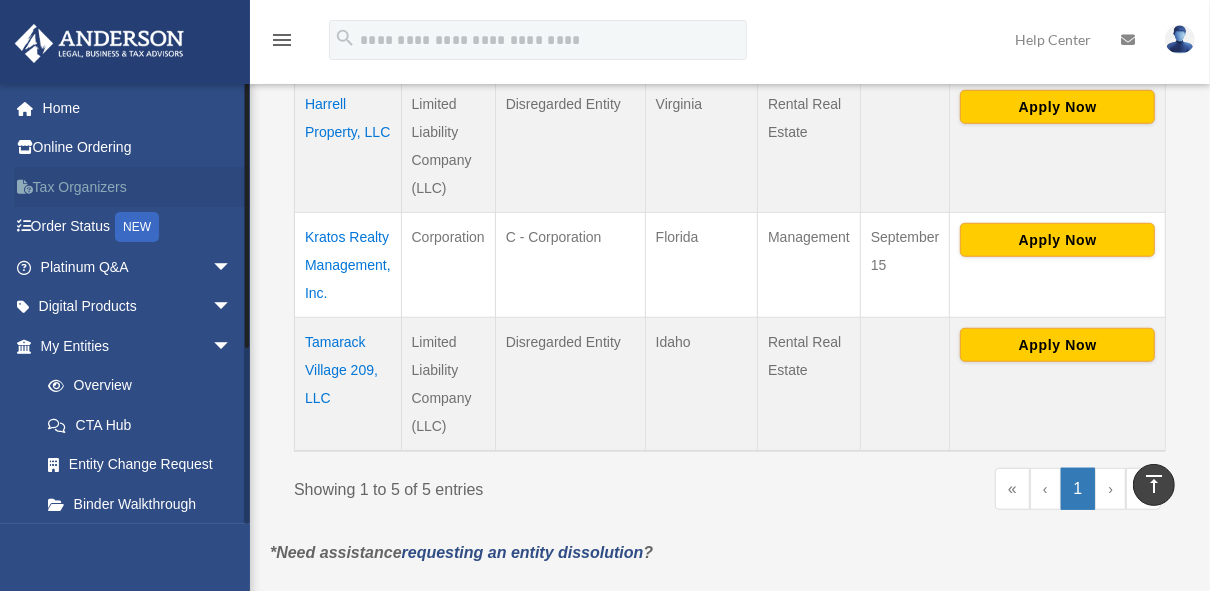 click on "Tax Organizers" at bounding box center [138, 187] 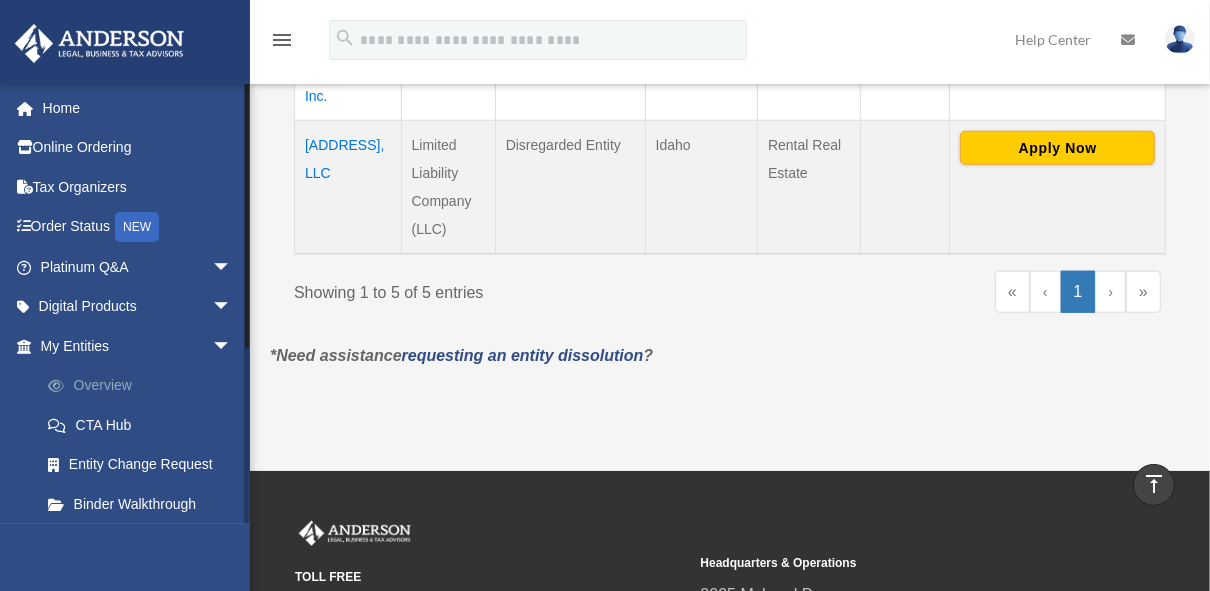 scroll, scrollTop: 1074, scrollLeft: 0, axis: vertical 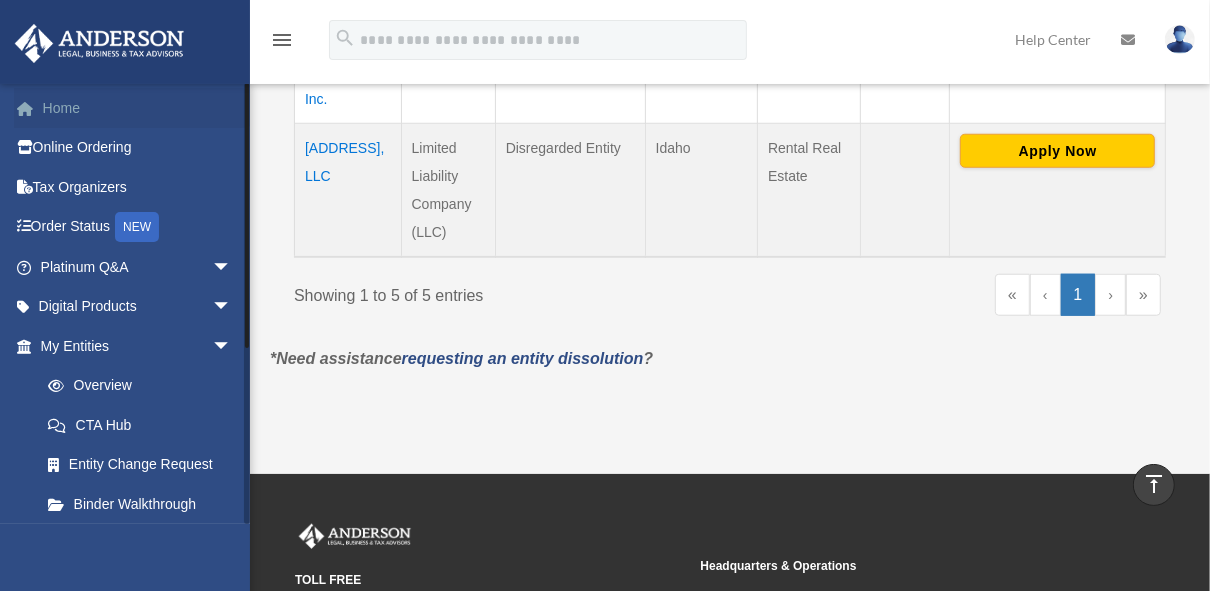 click on "Home" at bounding box center [138, 108] 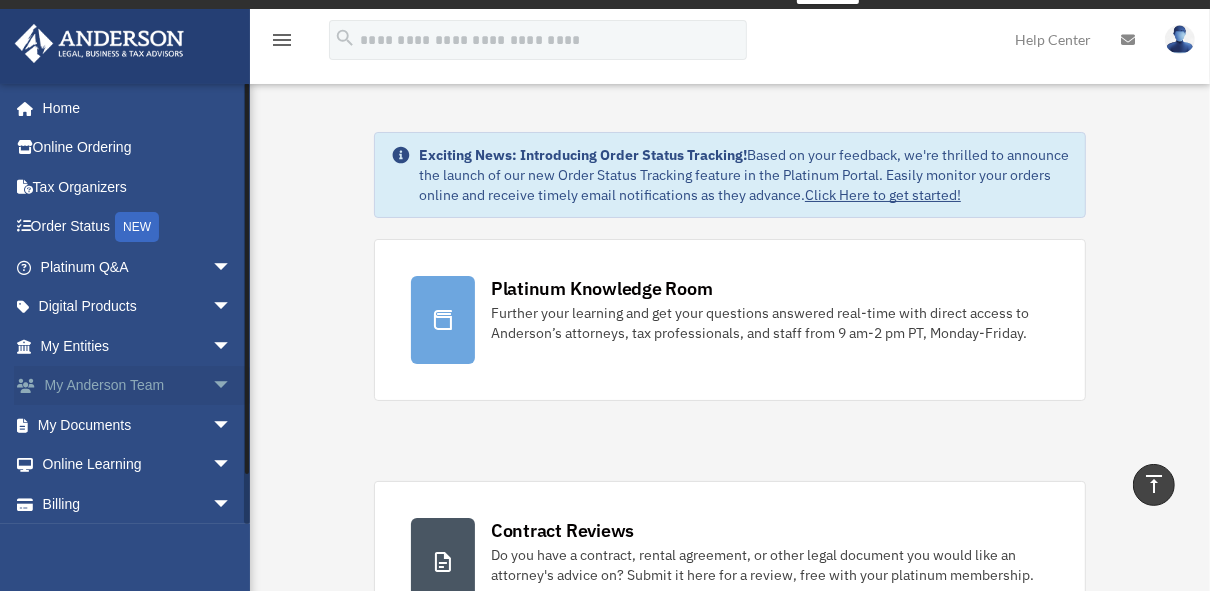 scroll, scrollTop: 0, scrollLeft: 0, axis: both 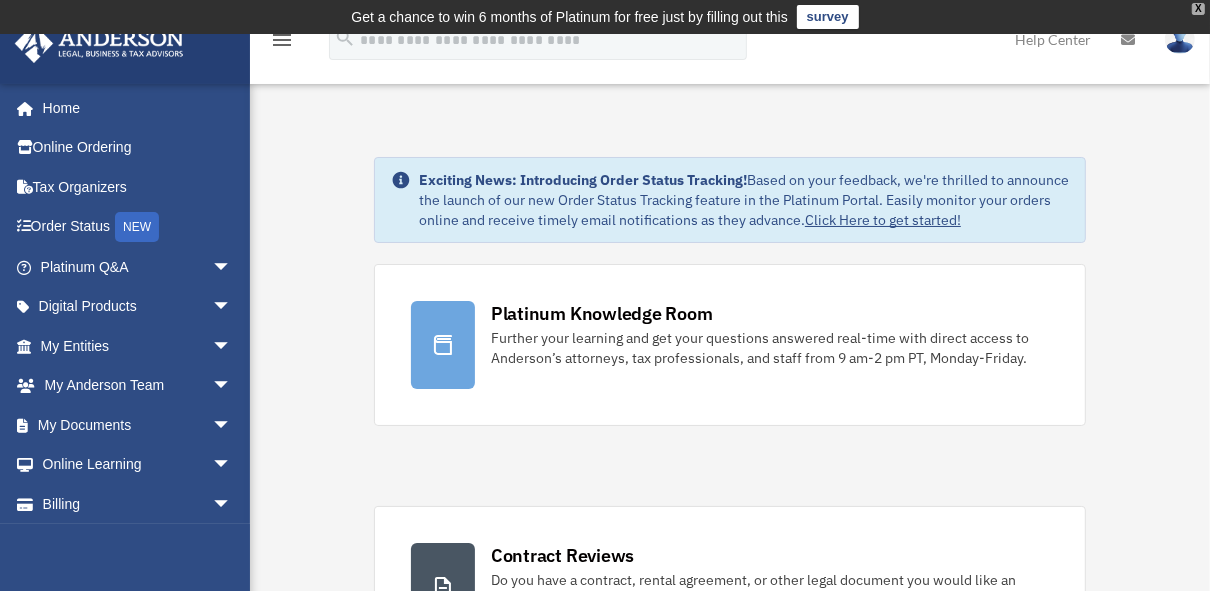 click on "X" at bounding box center (1198, 9) 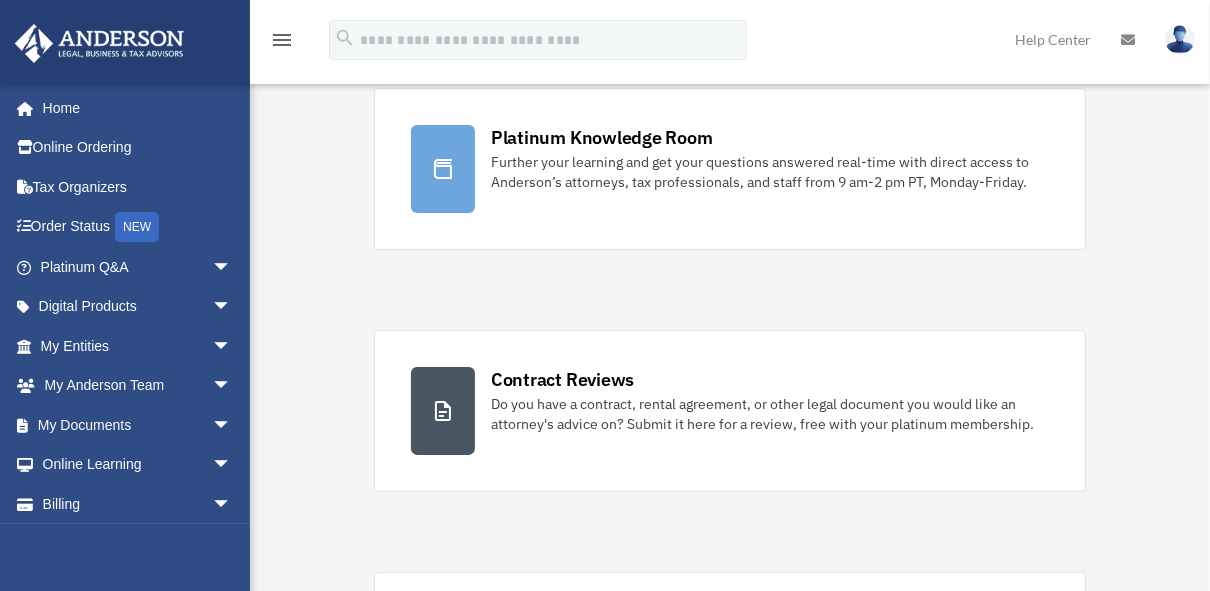 scroll, scrollTop: 0, scrollLeft: 0, axis: both 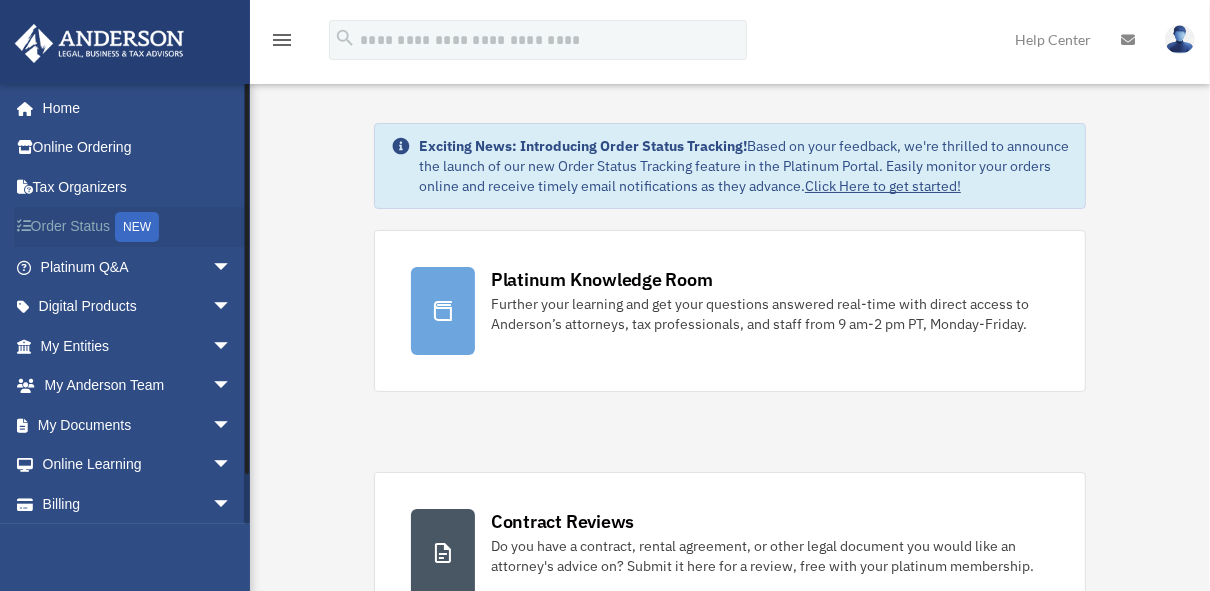 click on "Order Status  NEW" at bounding box center [138, 227] 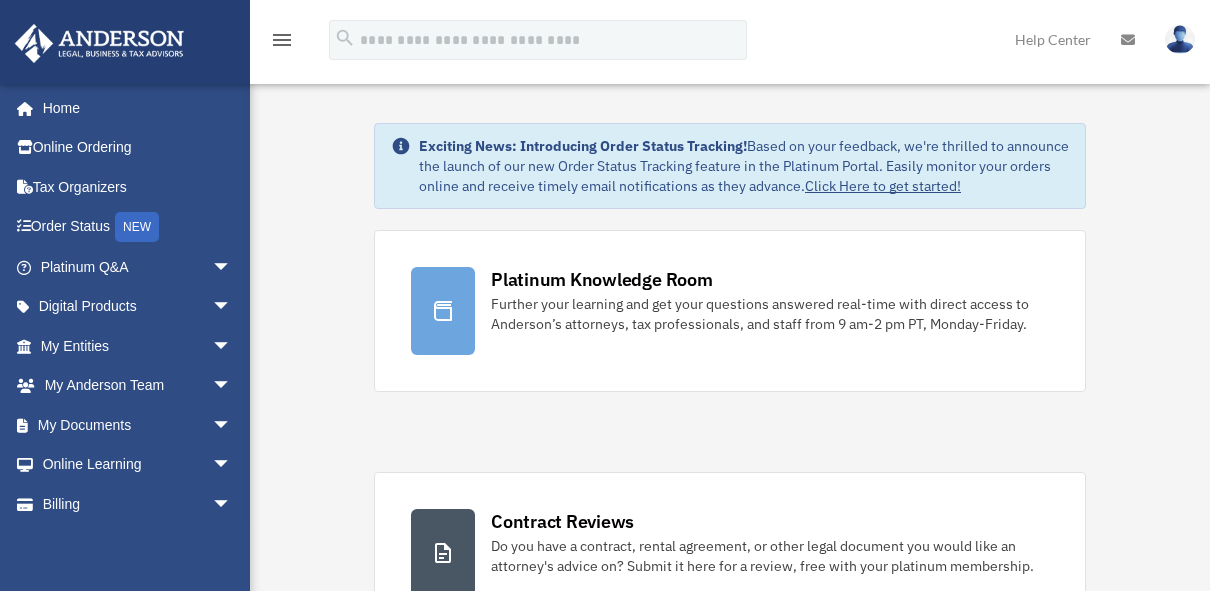 scroll, scrollTop: 0, scrollLeft: 0, axis: both 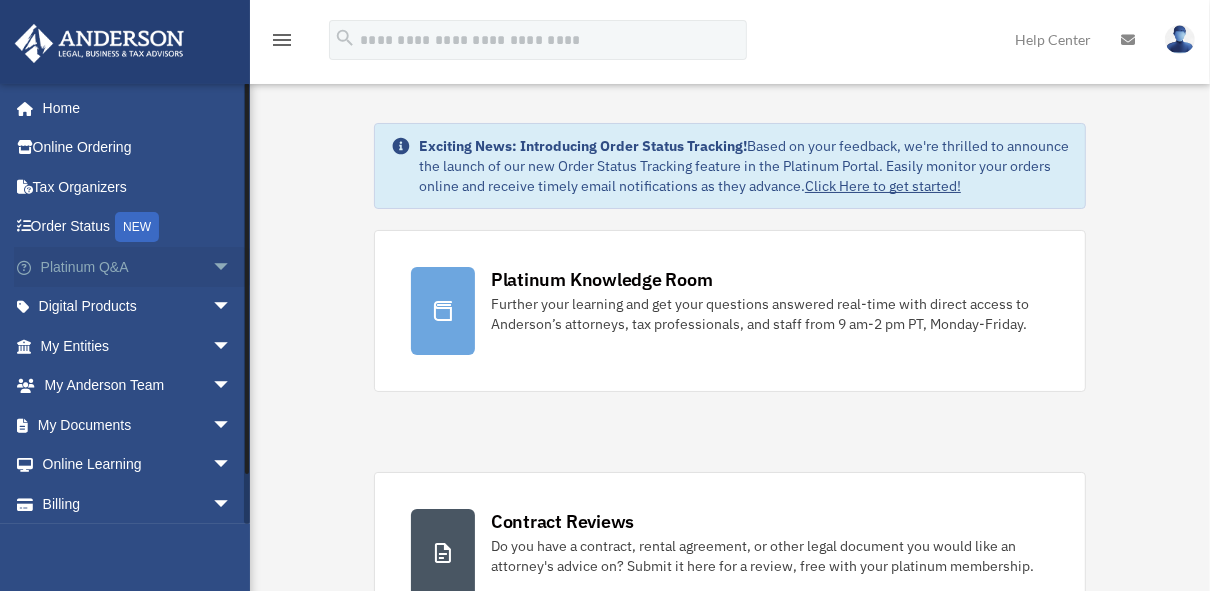 click on "Platinum Q&A arrow_drop_down" at bounding box center [138, 267] 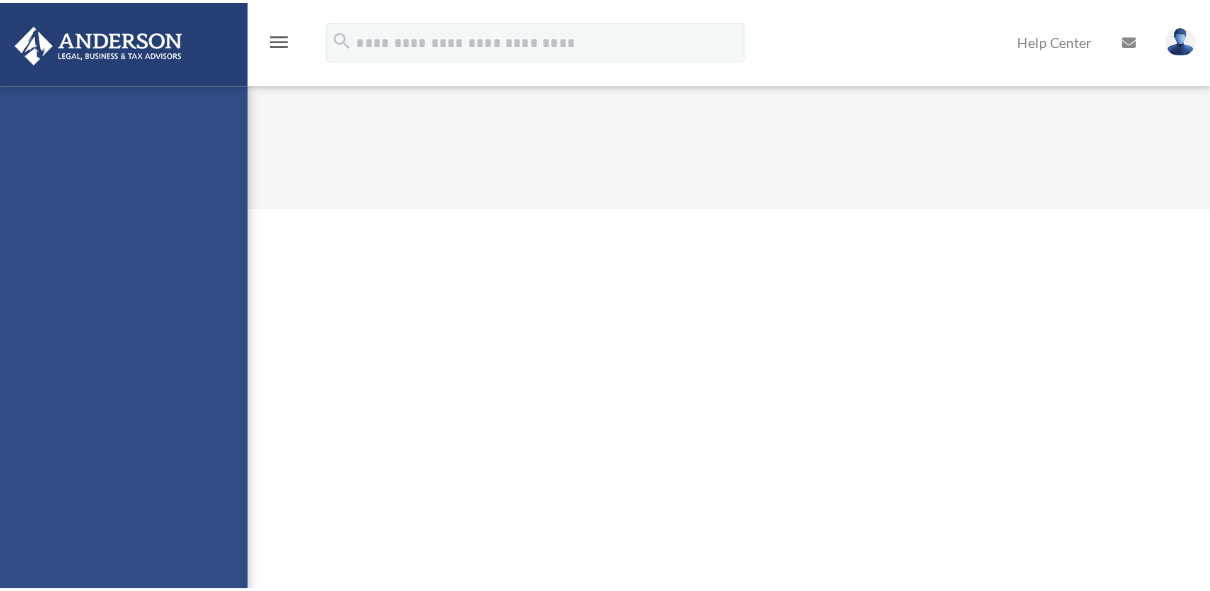 scroll, scrollTop: 0, scrollLeft: 0, axis: both 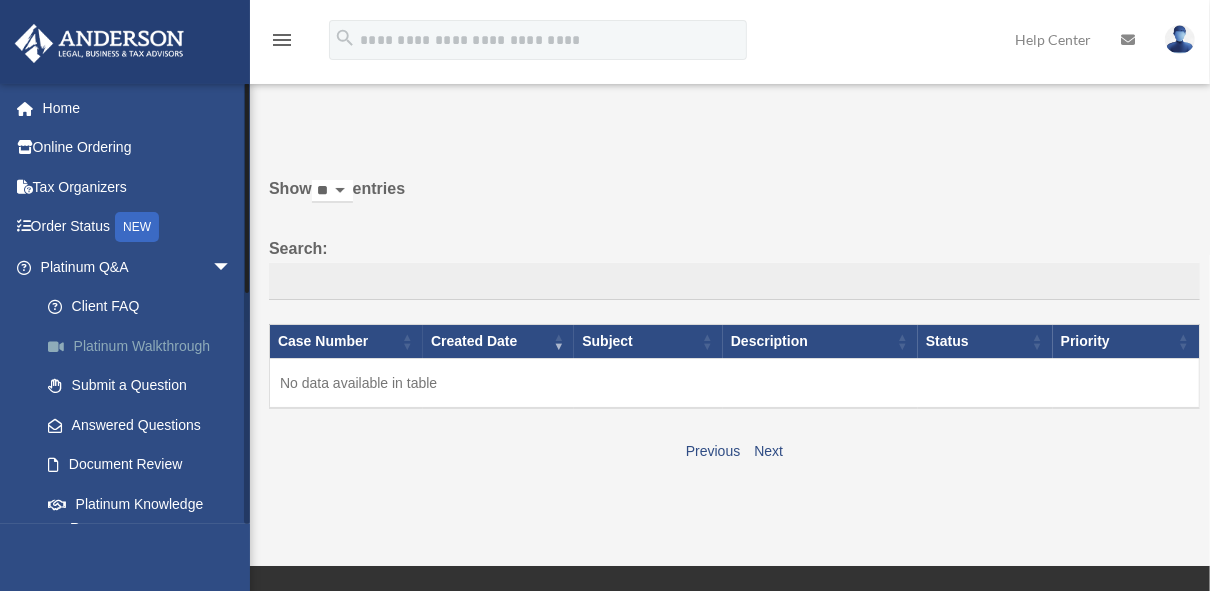 click on "Platinum Walkthrough" at bounding box center [145, 346] 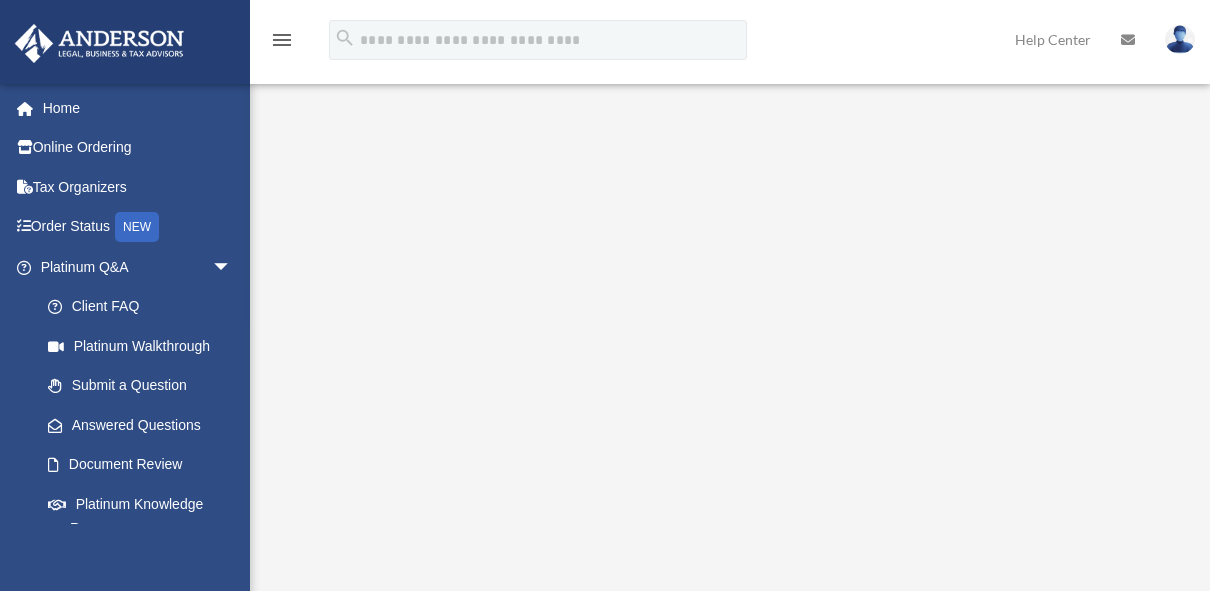 scroll, scrollTop: 0, scrollLeft: 0, axis: both 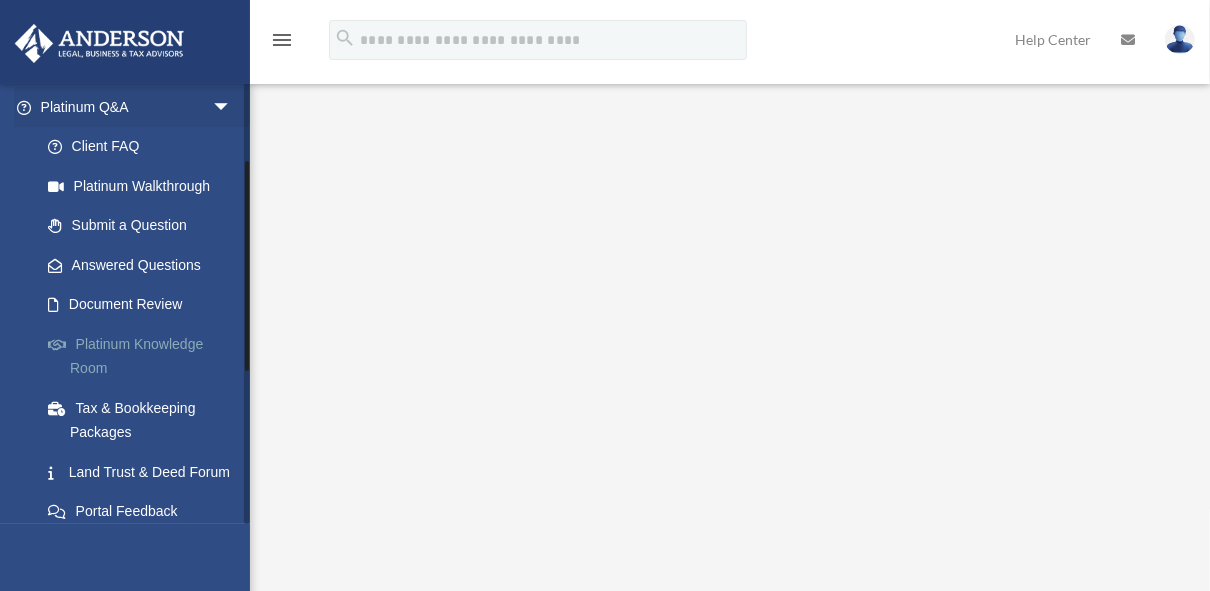 click on "Platinum Knowledge Room" at bounding box center [145, 356] 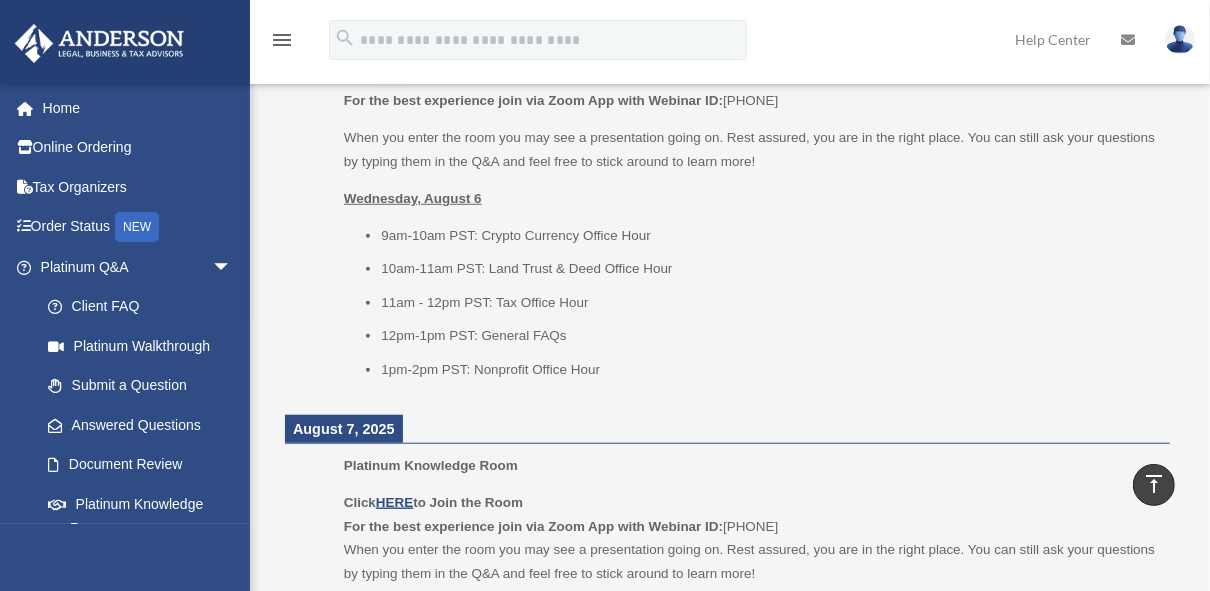 scroll, scrollTop: 800, scrollLeft: 0, axis: vertical 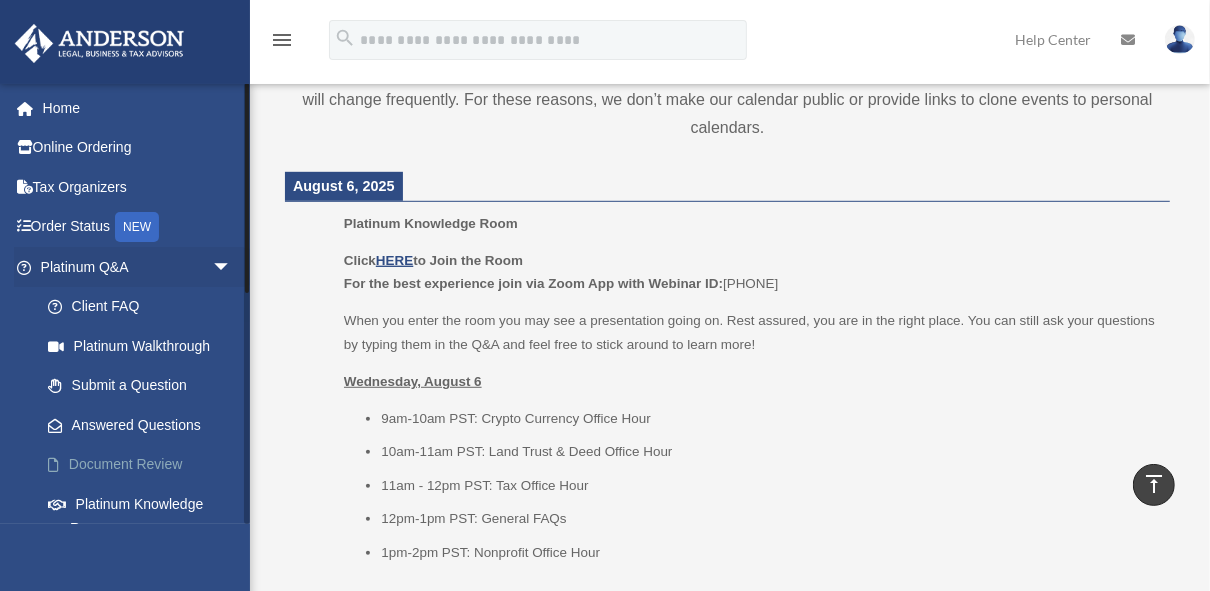 click on "Document Review" at bounding box center [145, 465] 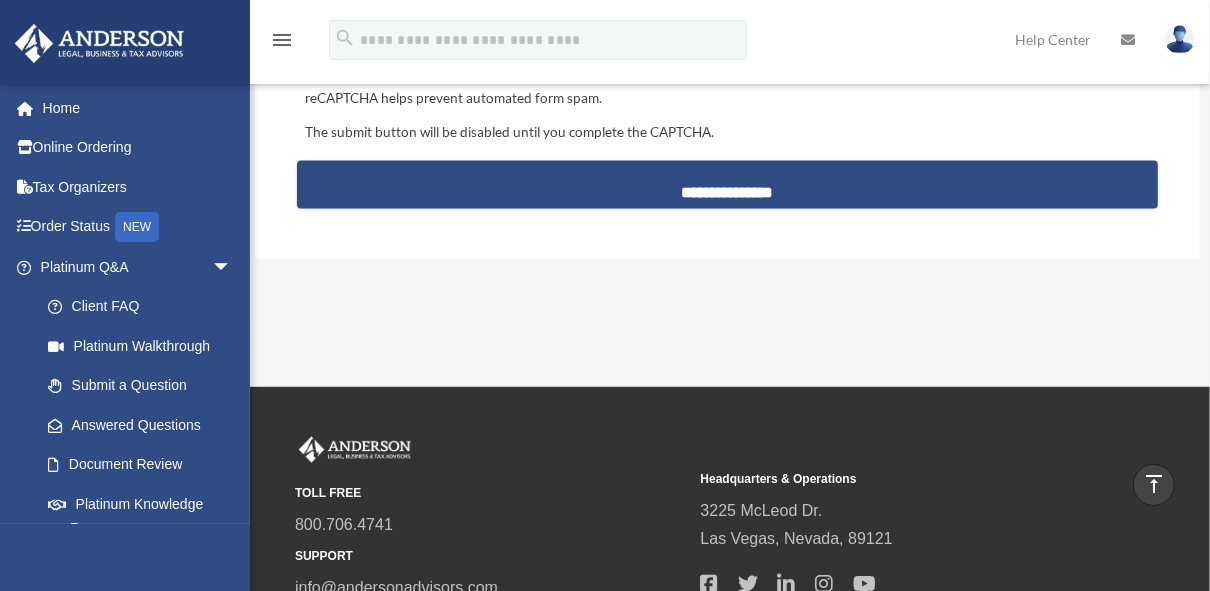 scroll, scrollTop: 2160, scrollLeft: 0, axis: vertical 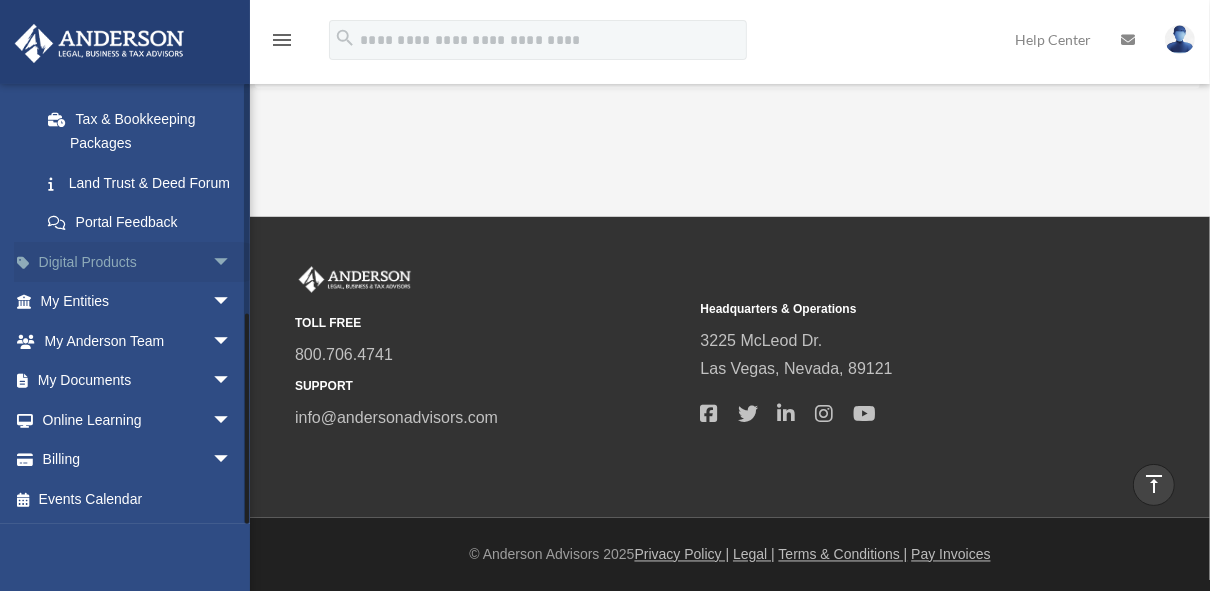 click on "Digital Products arrow_drop_down" at bounding box center [138, 262] 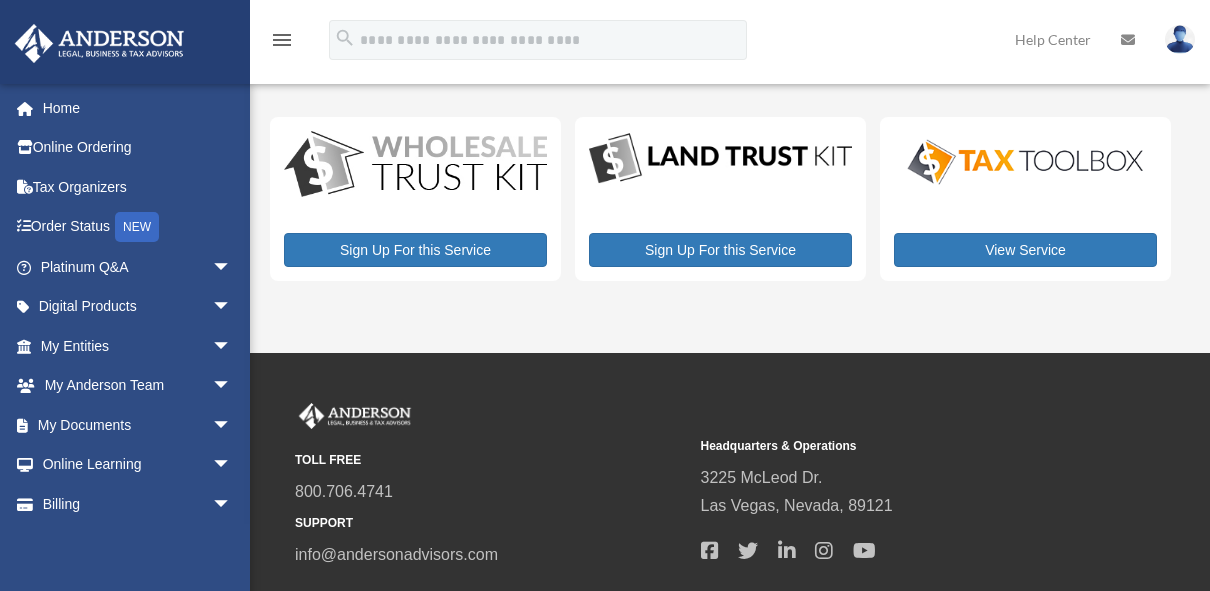 scroll, scrollTop: 0, scrollLeft: 0, axis: both 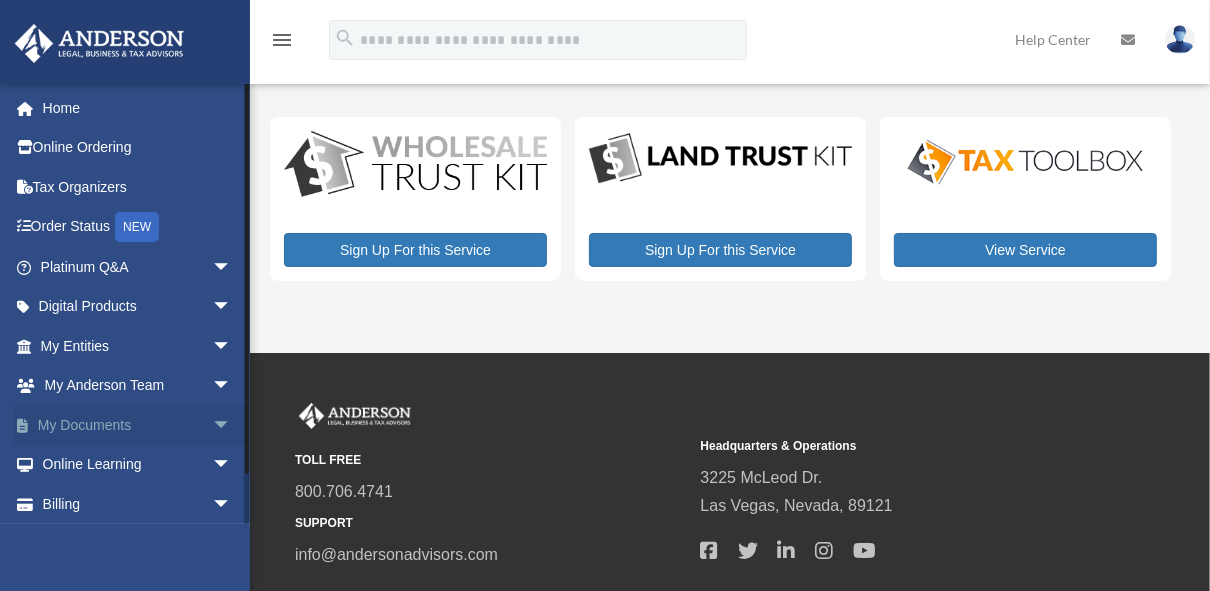 click on "My Documents arrow_drop_down" at bounding box center [138, 425] 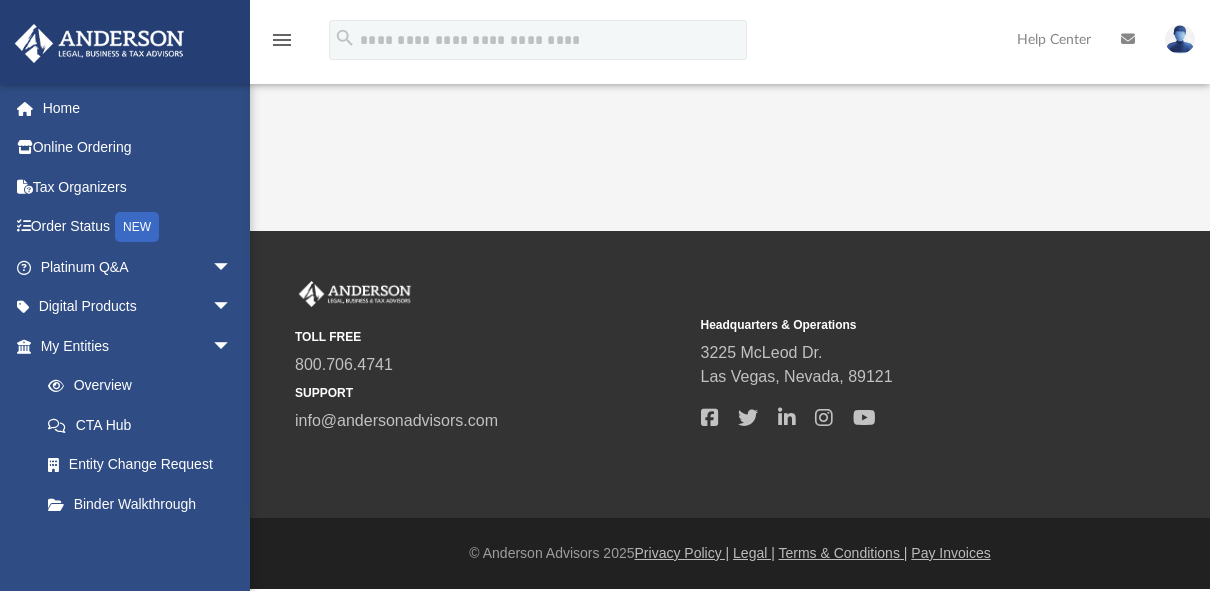 scroll, scrollTop: 0, scrollLeft: 0, axis: both 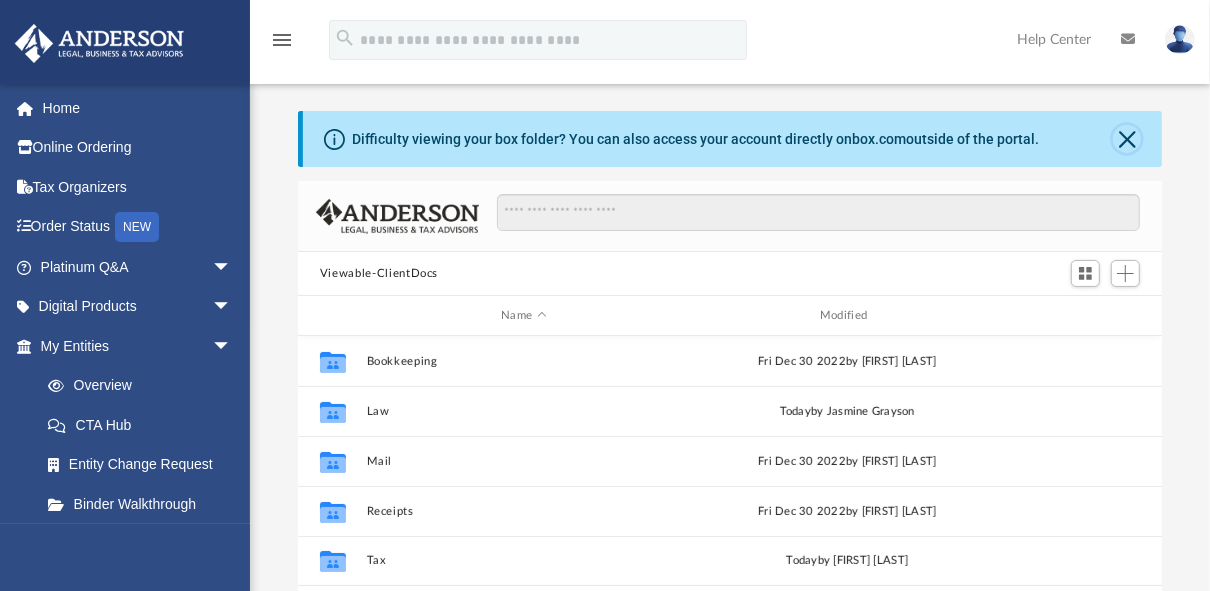 click 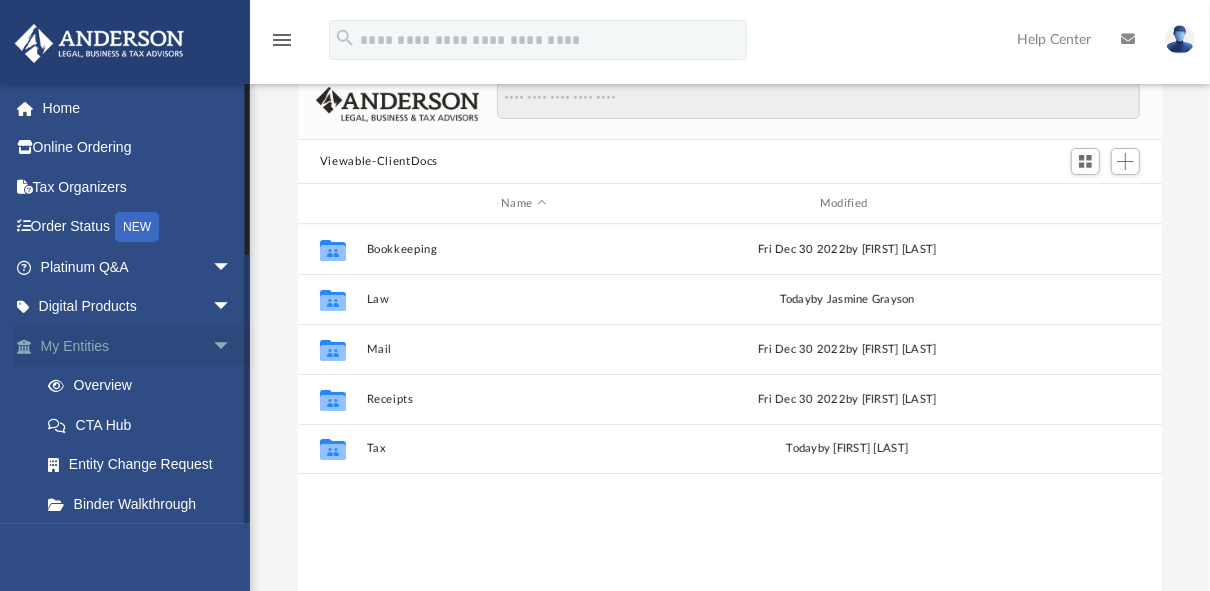 scroll, scrollTop: 0, scrollLeft: 0, axis: both 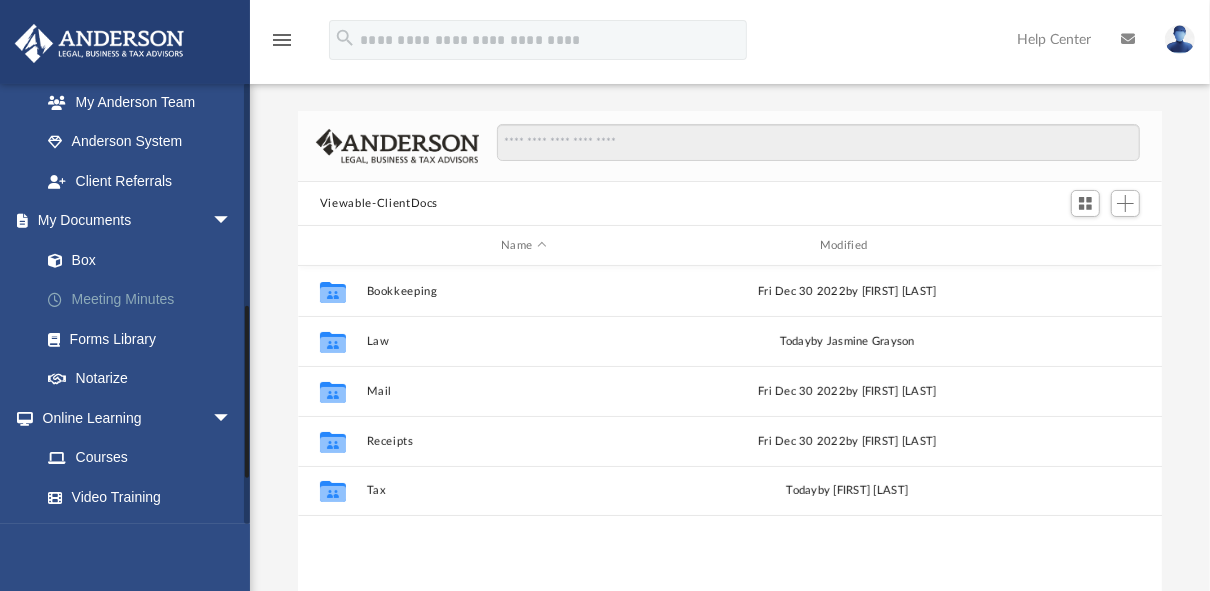 click on "Meeting Minutes" at bounding box center (145, 300) 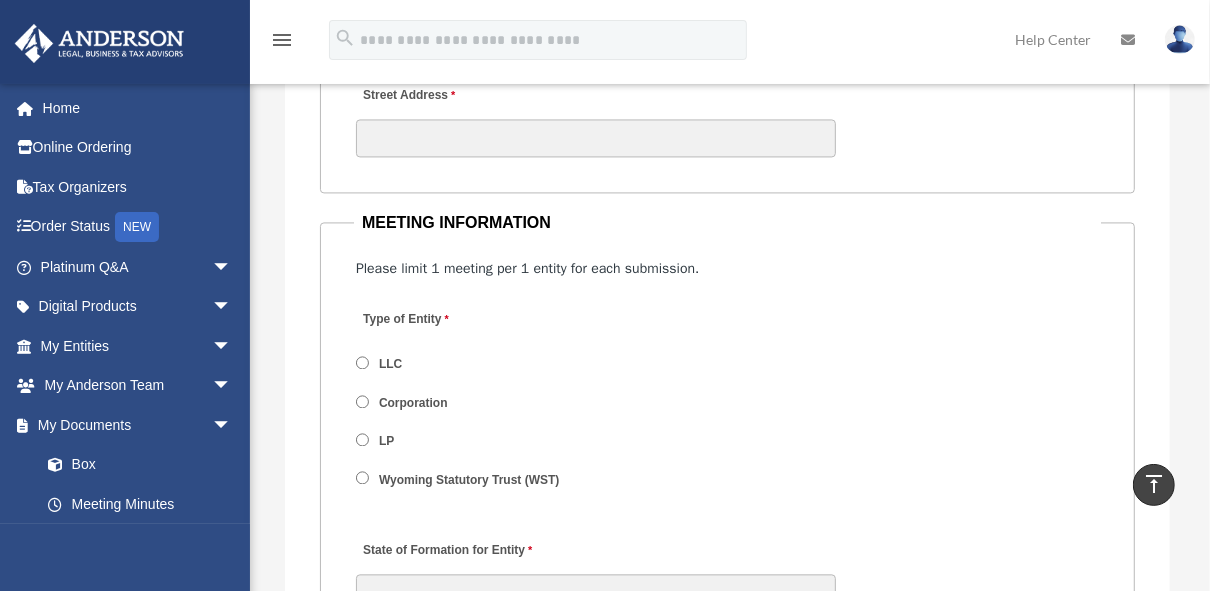 scroll, scrollTop: 2720, scrollLeft: 0, axis: vertical 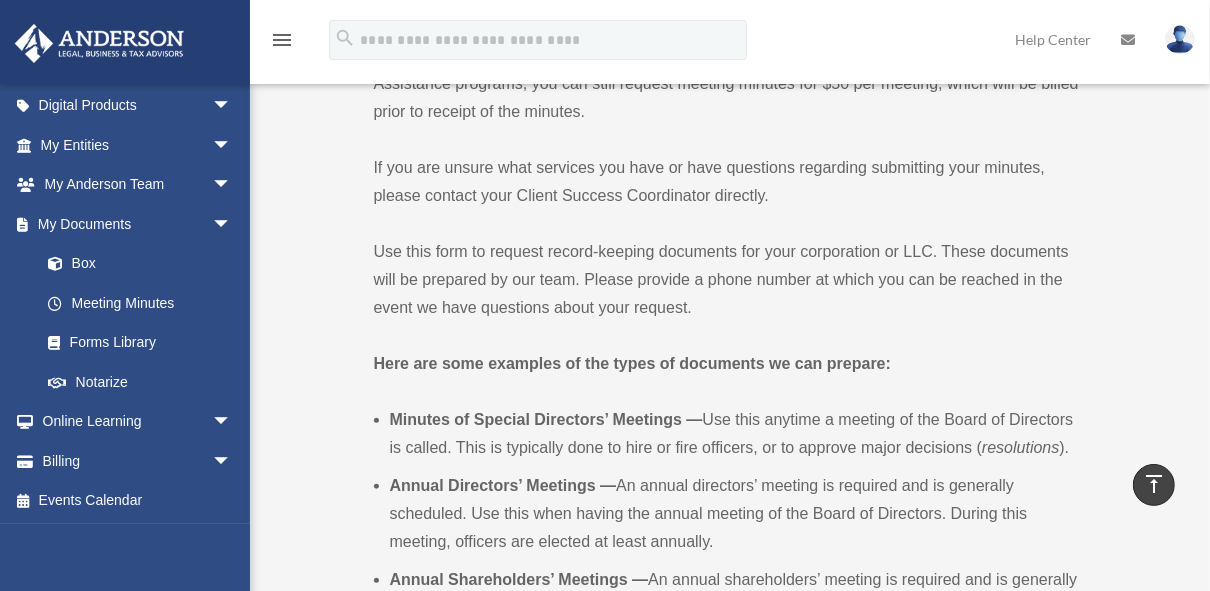 click on "gus.moncada@gmail.com
Sign Out
gus.moncada@gmail.com
Home
Online Ordering
Tax Organizers
Order Status  NEW
Platinum Q&A arrow_drop_down
Client FAQ
Platinum Walkthrough
Submit a Question
Answered Questions
Document Review
Platinum Knowledge Room
Tax & Bookkeeping Packages
Land Trust & Deed Forum
Portal Feedback
Digital Products arrow_drop_down
Tax Toolbox
Virtual Bookkeeping
Land Trust Kit
Wholesale Trust Kit
My Entities arrow_drop_down
Overview
CTA Hub
Entity Change Request
Binder Walkthrough
My Blueprint
Tax Due Dates
My Anderson Team arrow_drop_down
My Anderson Team
Anderson System
Client Referrals
My Documents arrow_drop_down
Box
Meeting Minutes
Forms Library" at bounding box center [125, 378] 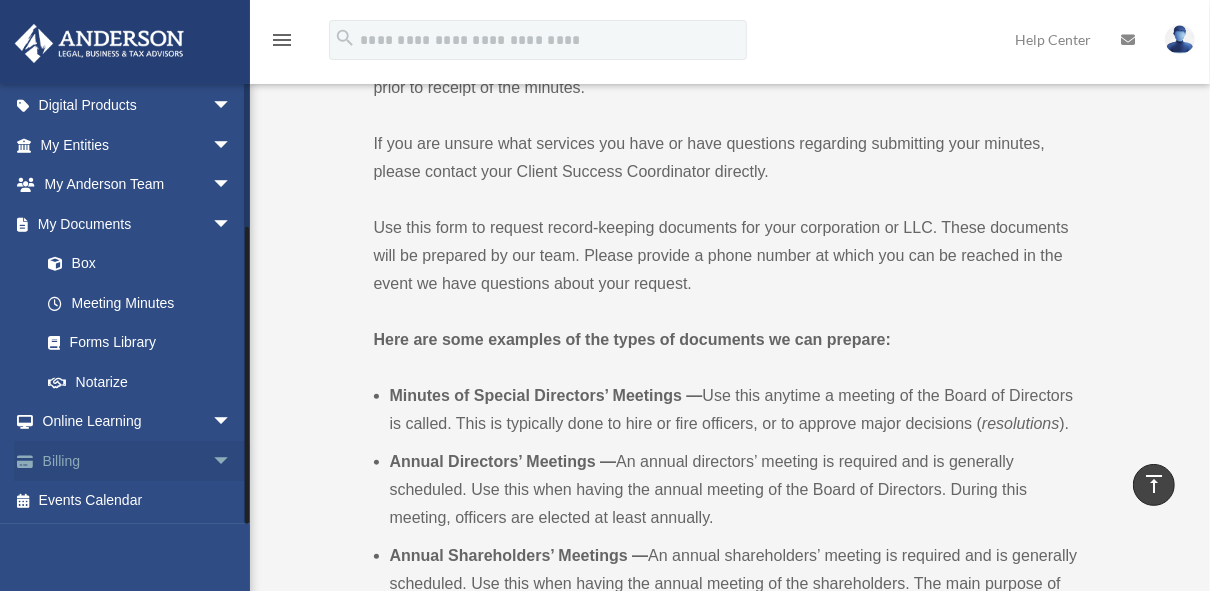 scroll, scrollTop: 400, scrollLeft: 0, axis: vertical 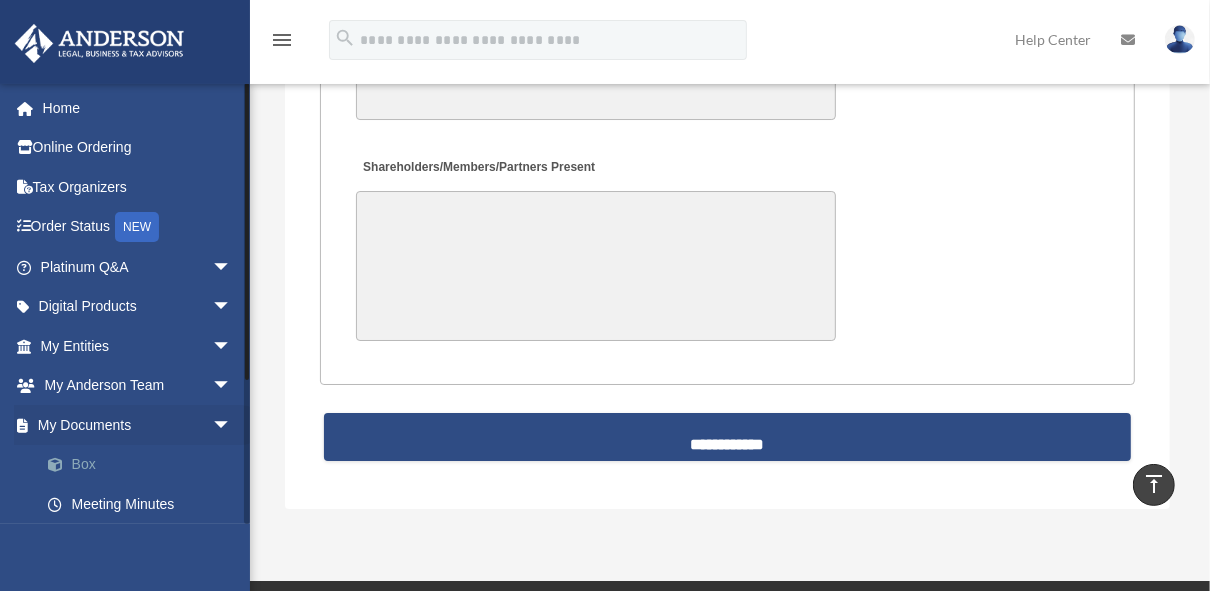 click on "Box" at bounding box center (145, 465) 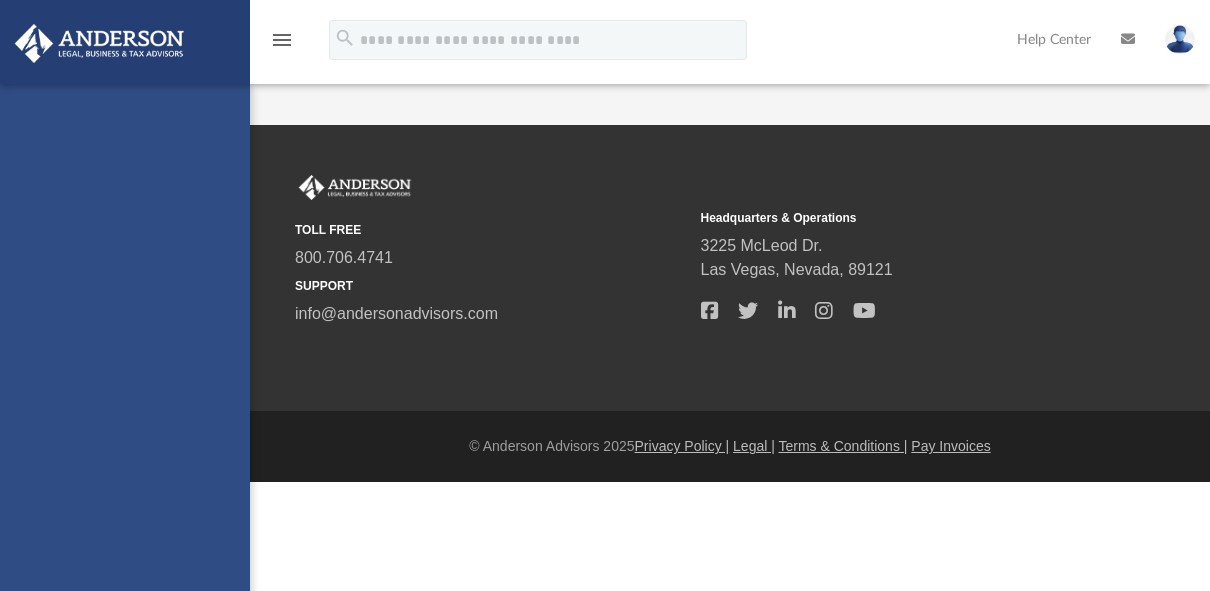 scroll, scrollTop: 0, scrollLeft: 0, axis: both 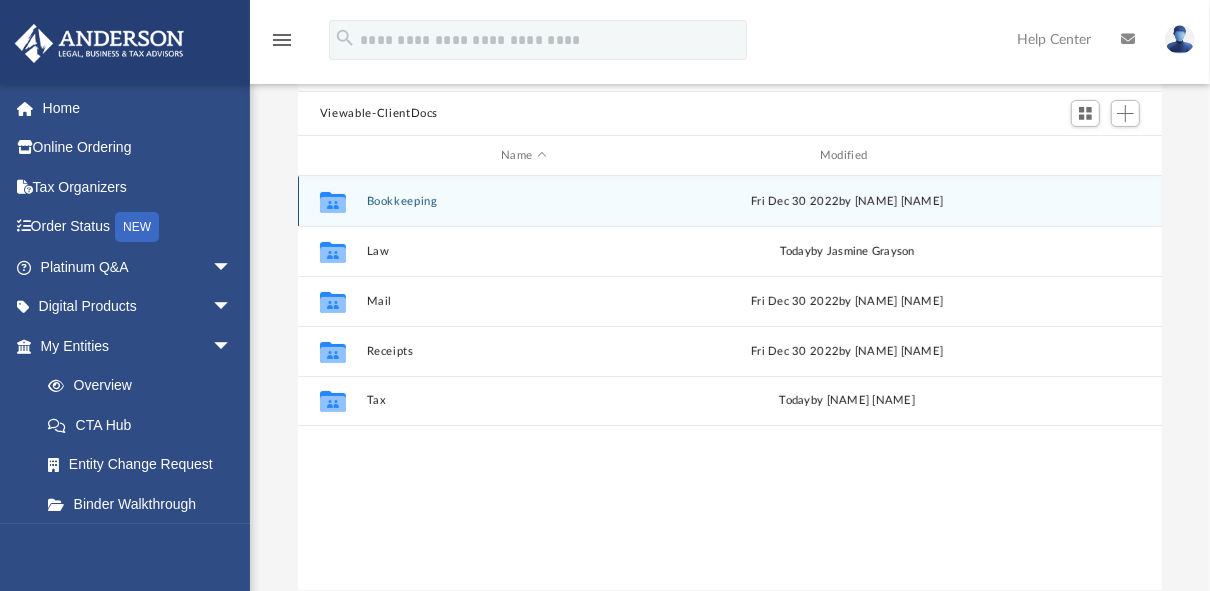 click on "Bookkeeping" at bounding box center [524, 201] 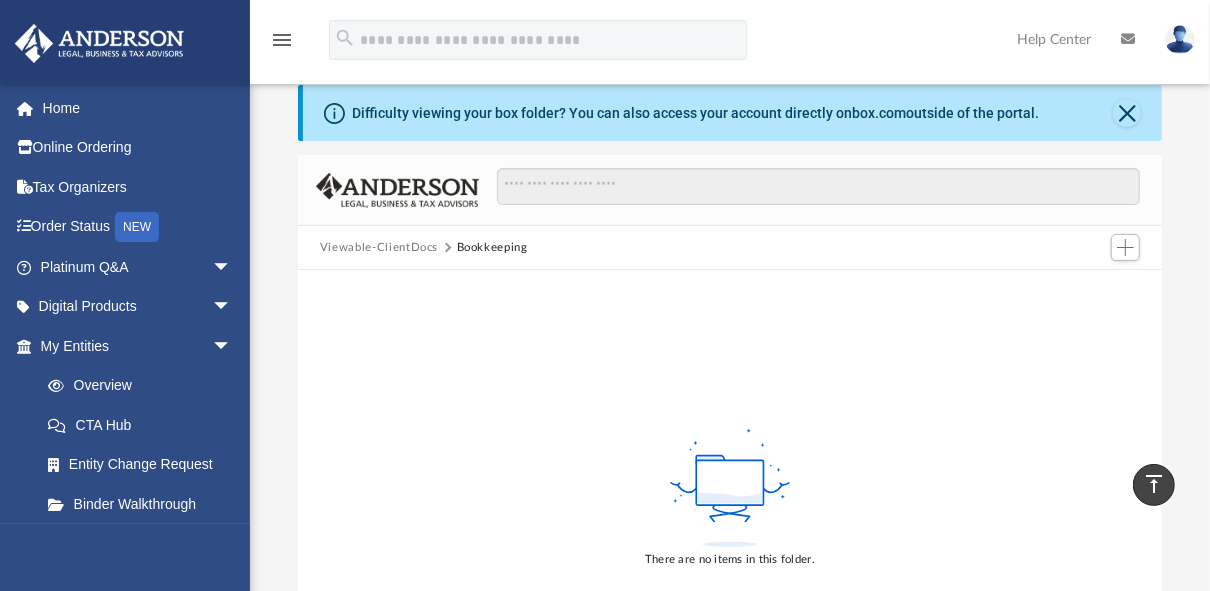 scroll, scrollTop: 0, scrollLeft: 0, axis: both 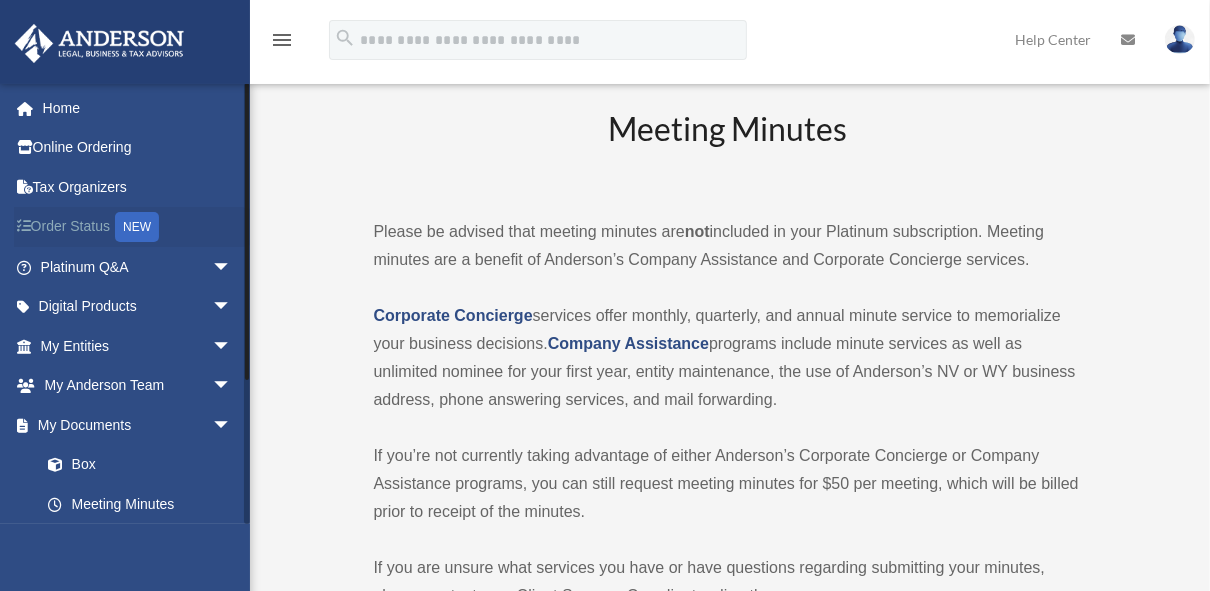 click on "Order Status  NEW" at bounding box center [138, 227] 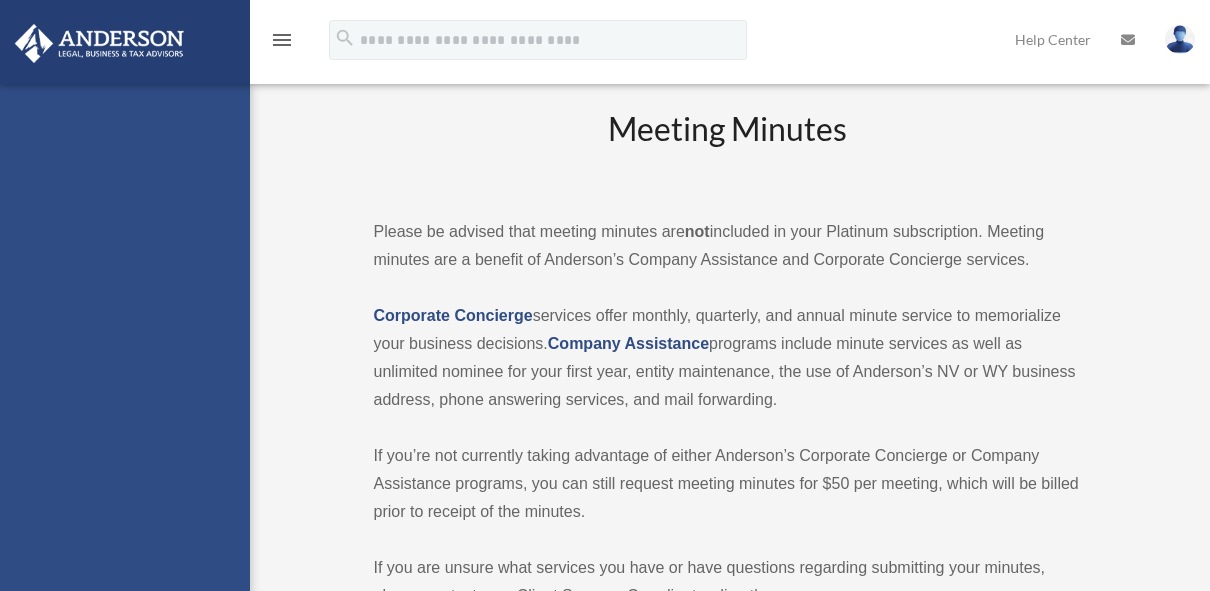 scroll, scrollTop: 0, scrollLeft: 0, axis: both 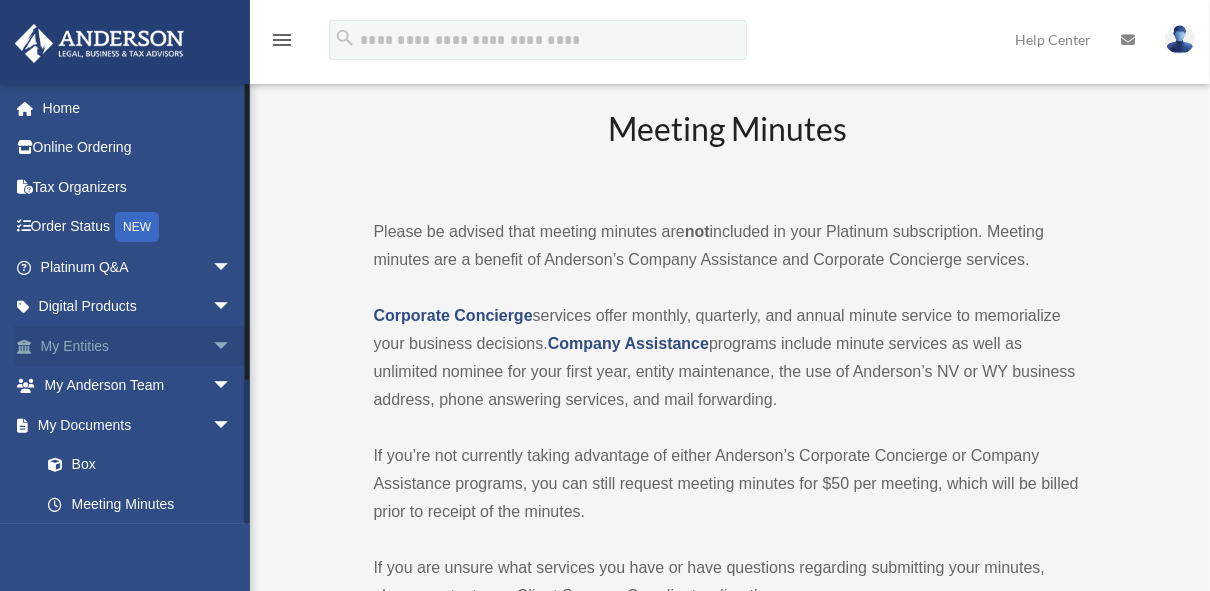 click on "My Entities arrow_drop_down" at bounding box center [138, 346] 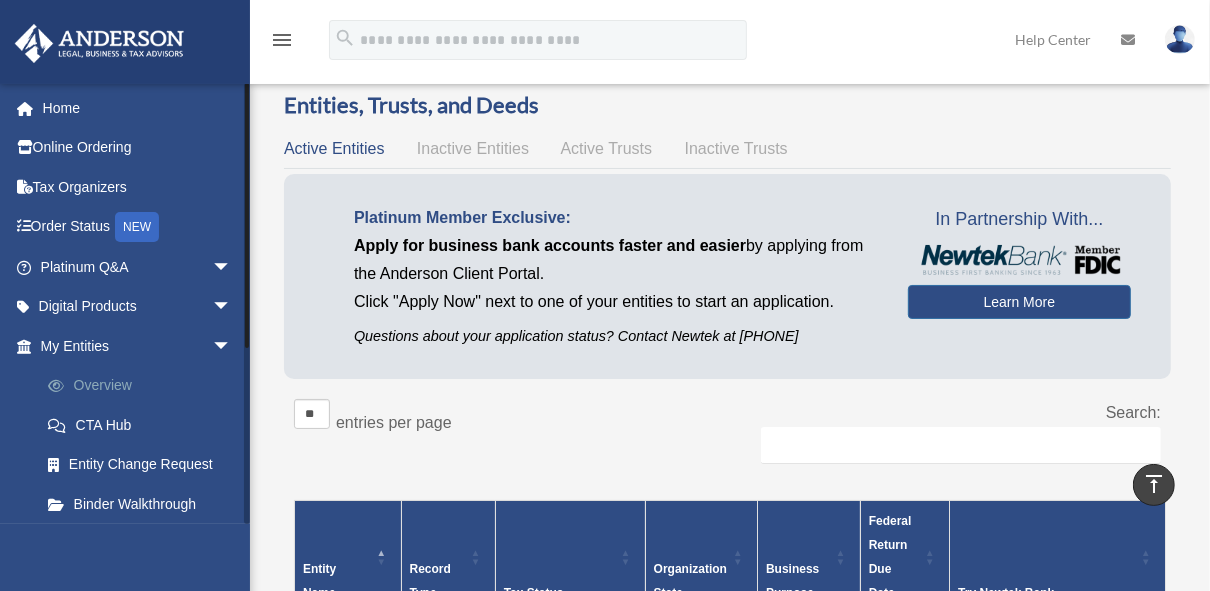 scroll, scrollTop: 0, scrollLeft: 0, axis: both 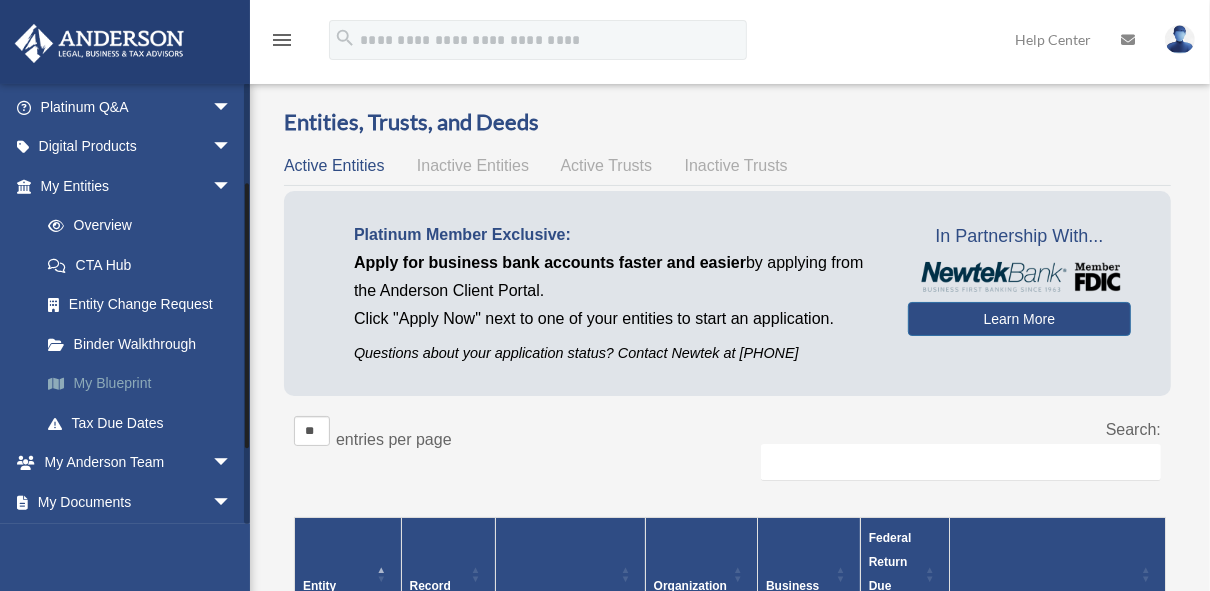 click on "My Blueprint" at bounding box center [145, 384] 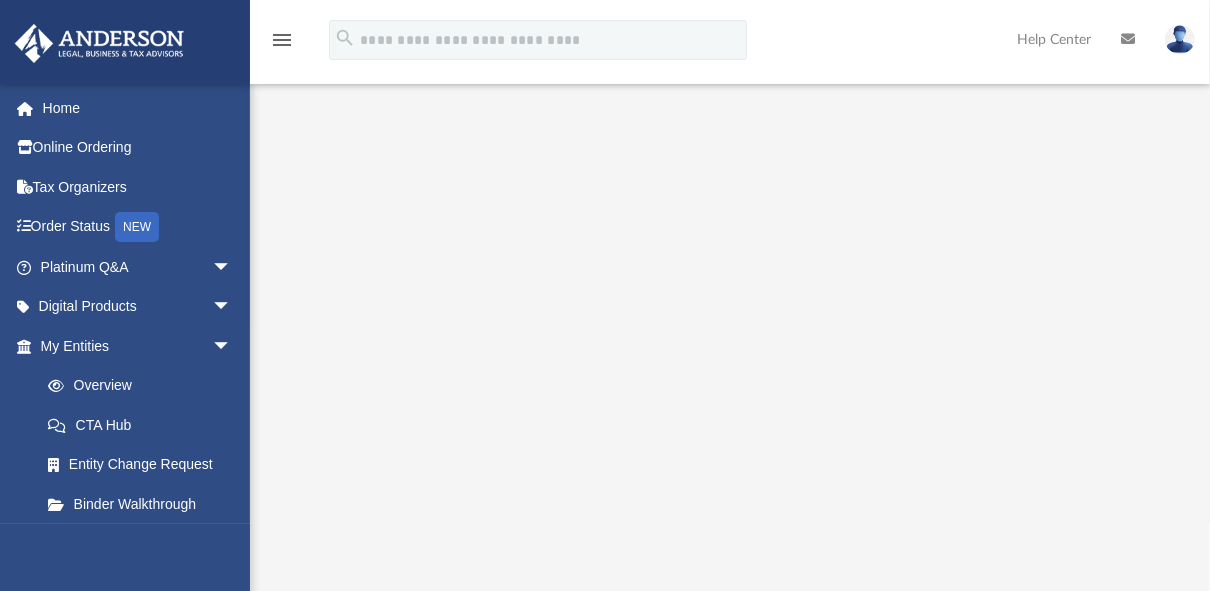 scroll, scrollTop: 320, scrollLeft: 0, axis: vertical 